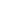 click at bounding box center (0, 0) 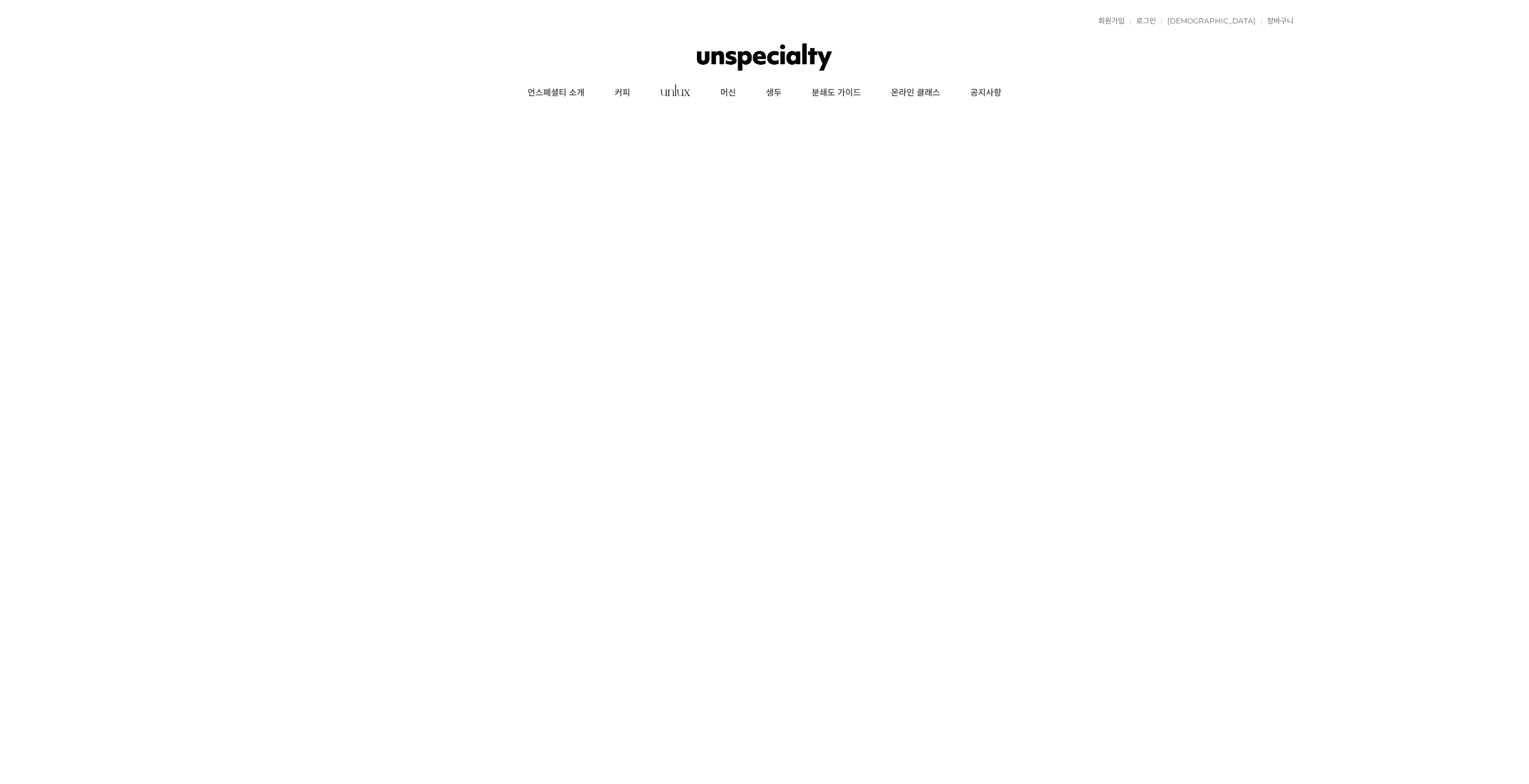 scroll, scrollTop: 0, scrollLeft: 0, axis: both 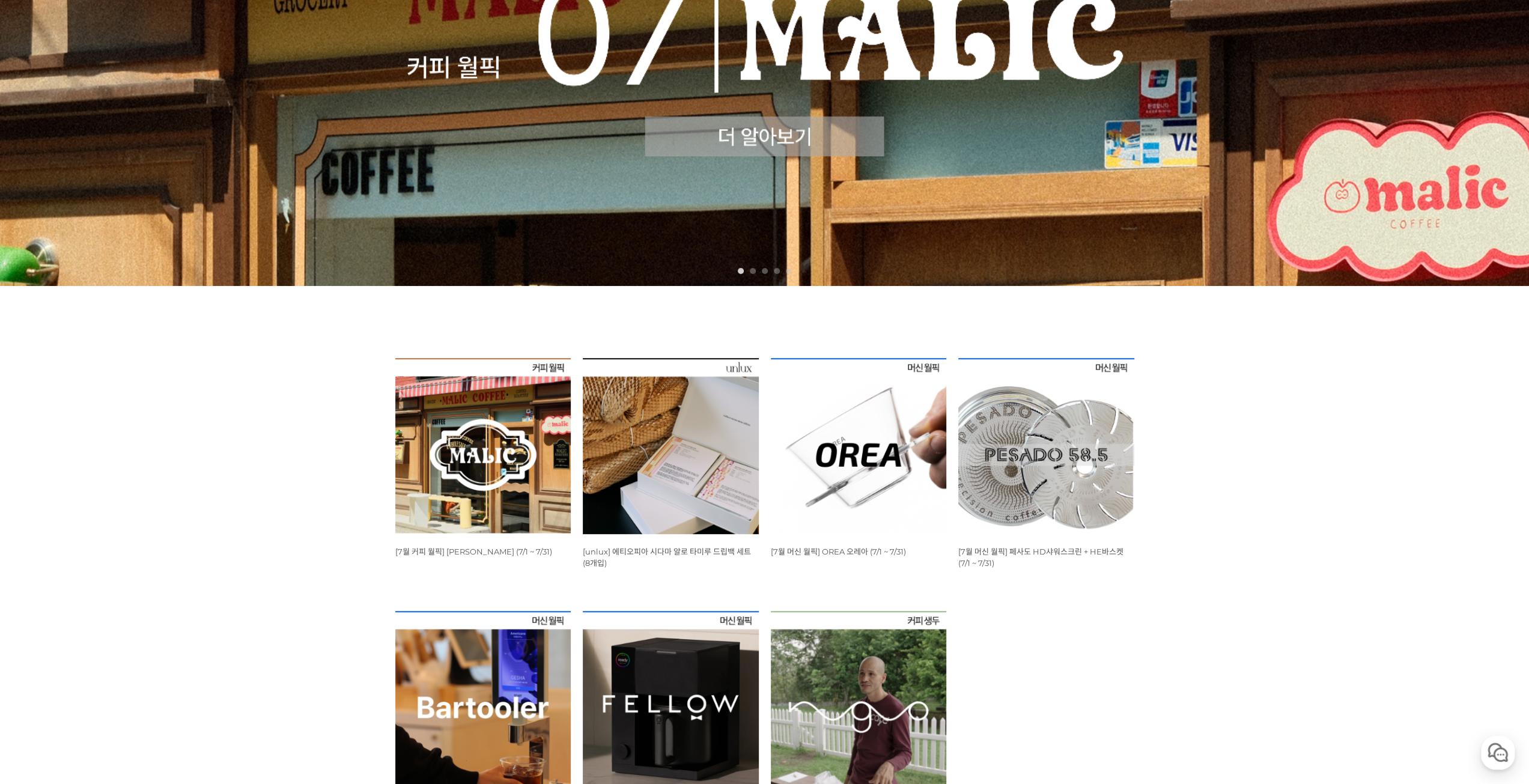 click at bounding box center (483, 446) 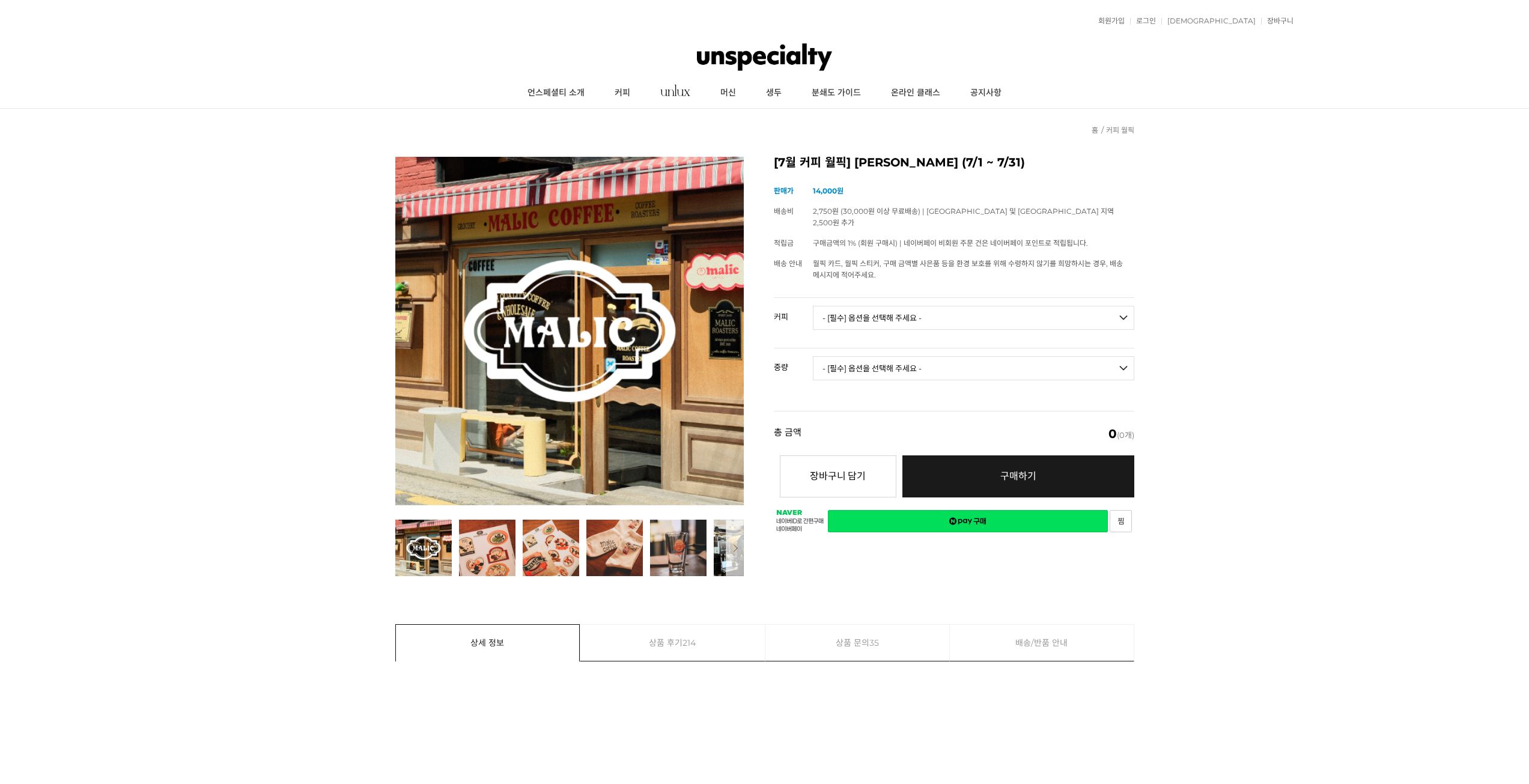 scroll, scrollTop: 0, scrollLeft: 0, axis: both 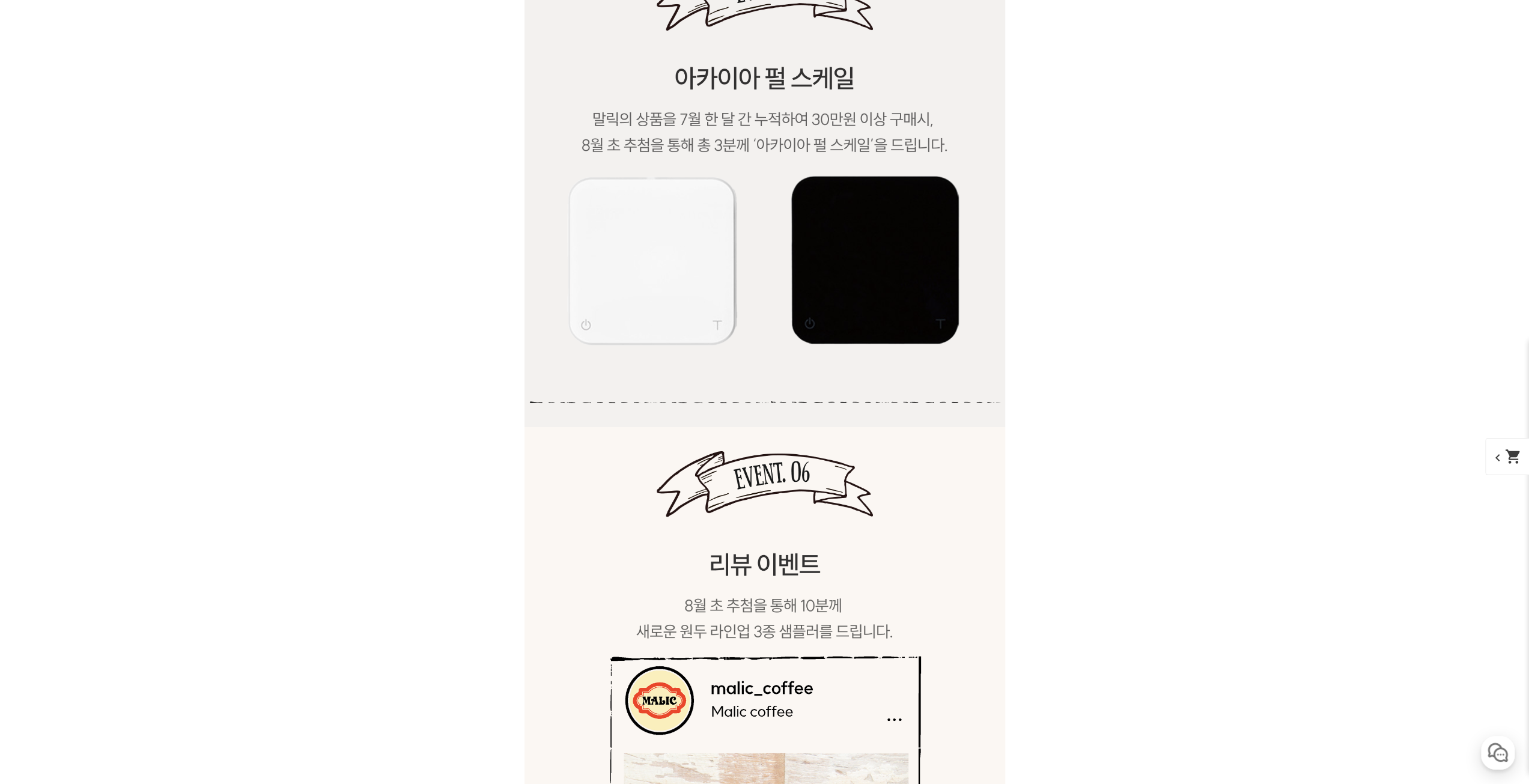 drag, startPoint x: 563, startPoint y: 305, endPoint x: 584, endPoint y: 301, distance: 21.377558 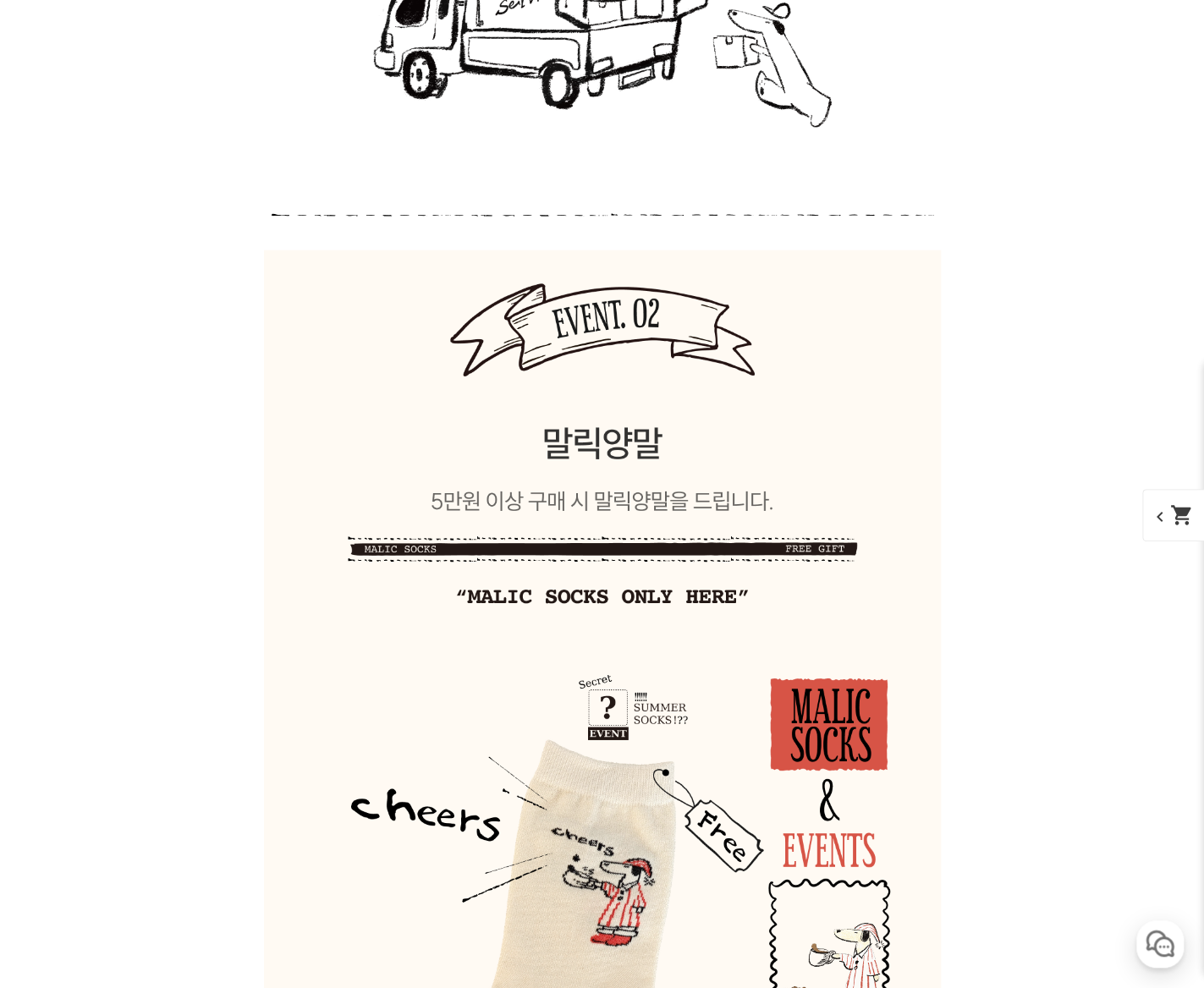 scroll, scrollTop: 11996, scrollLeft: 0, axis: vertical 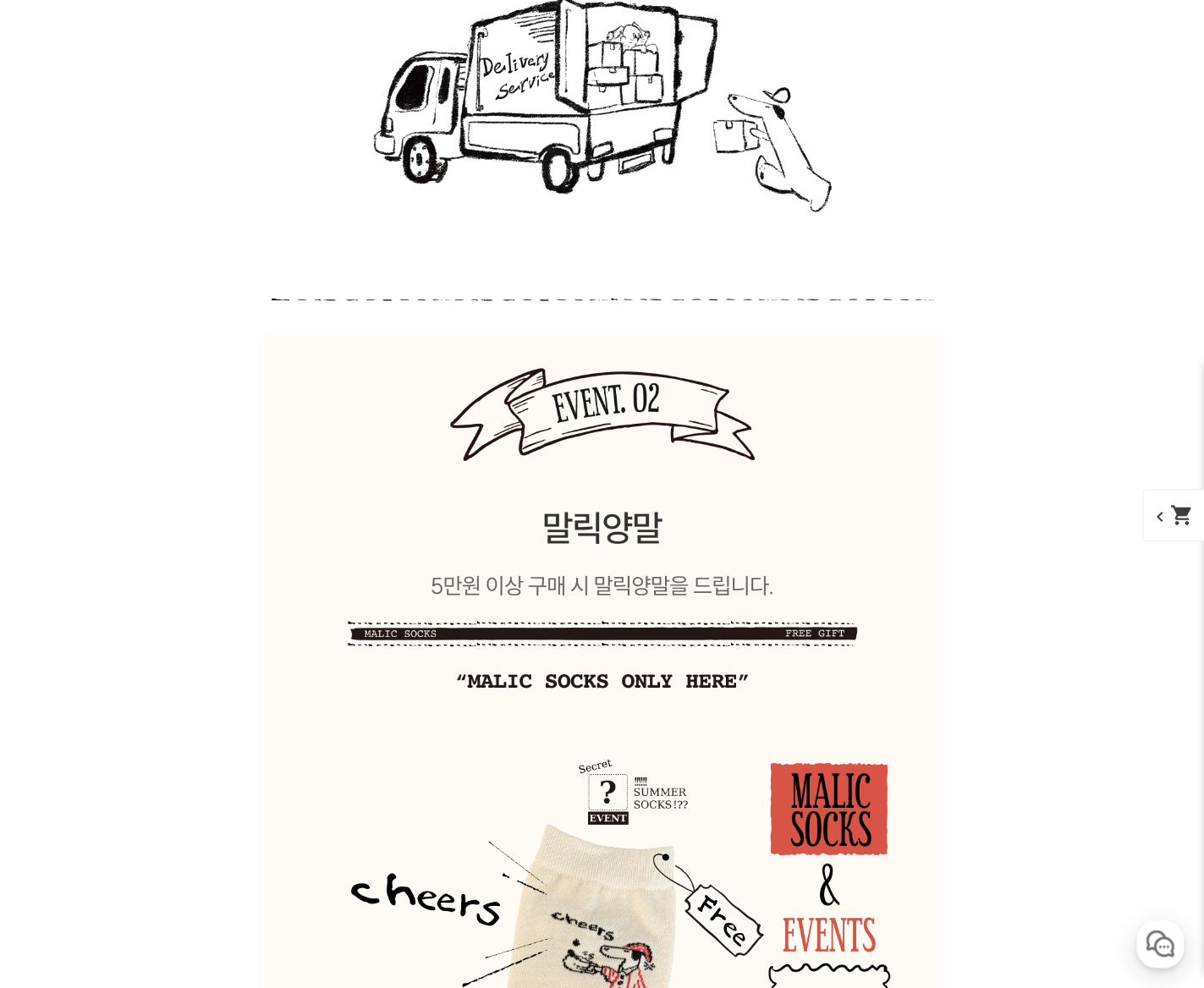 click on "expand_more" at bounding box center [602, -4458] 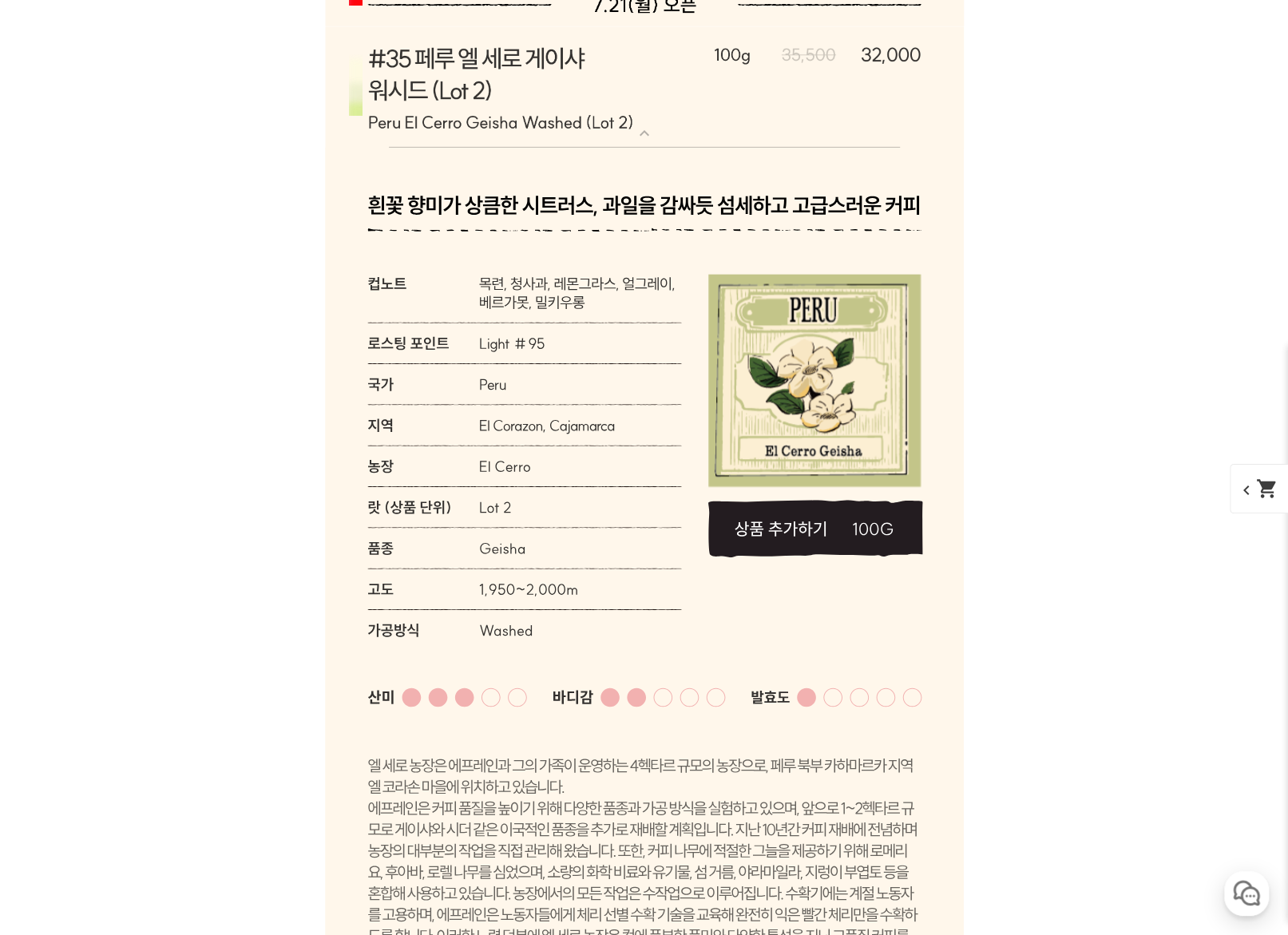 scroll, scrollTop: 7252, scrollLeft: 0, axis: vertical 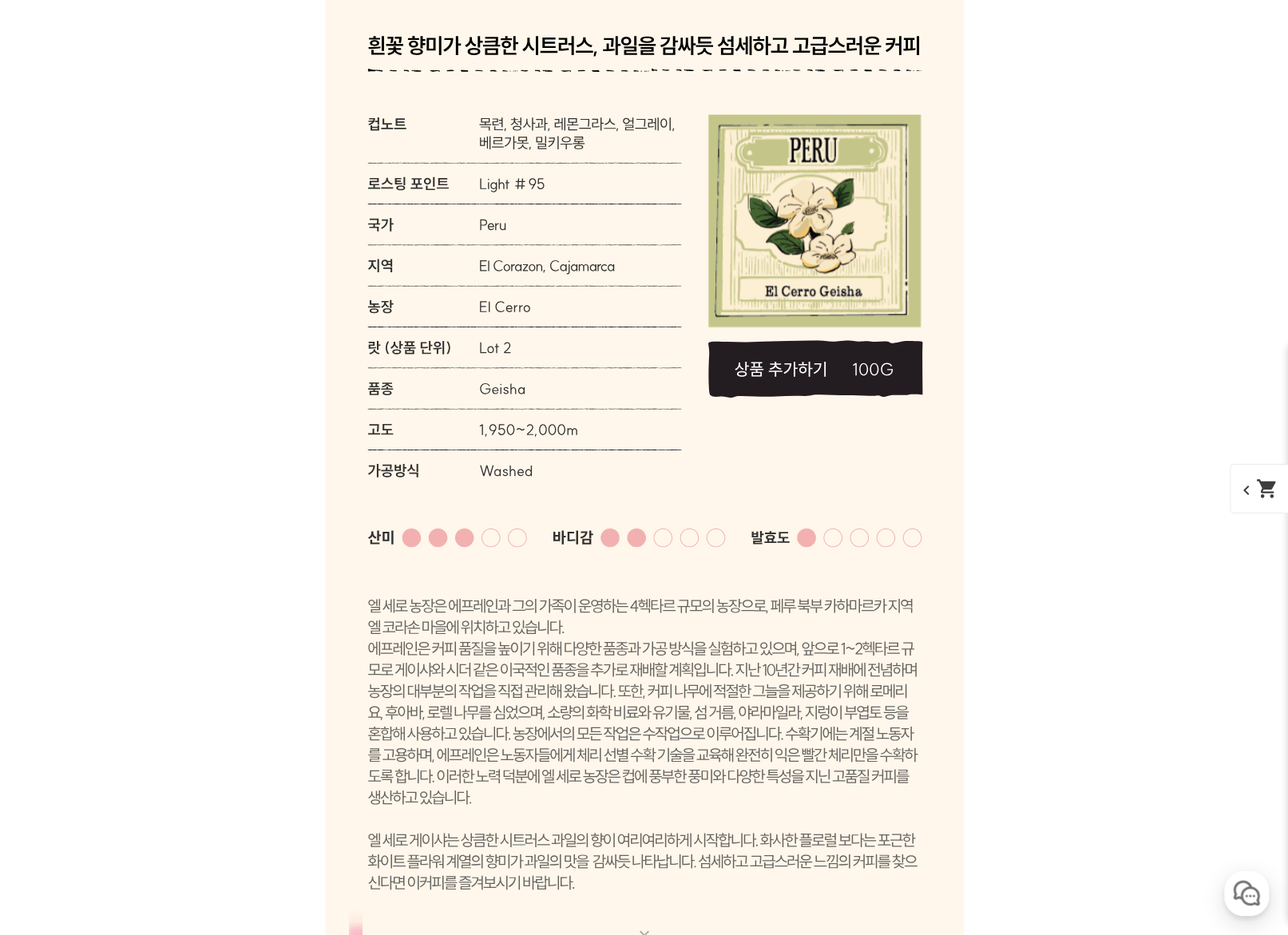 click on "expand_more" at bounding box center [644, -842] 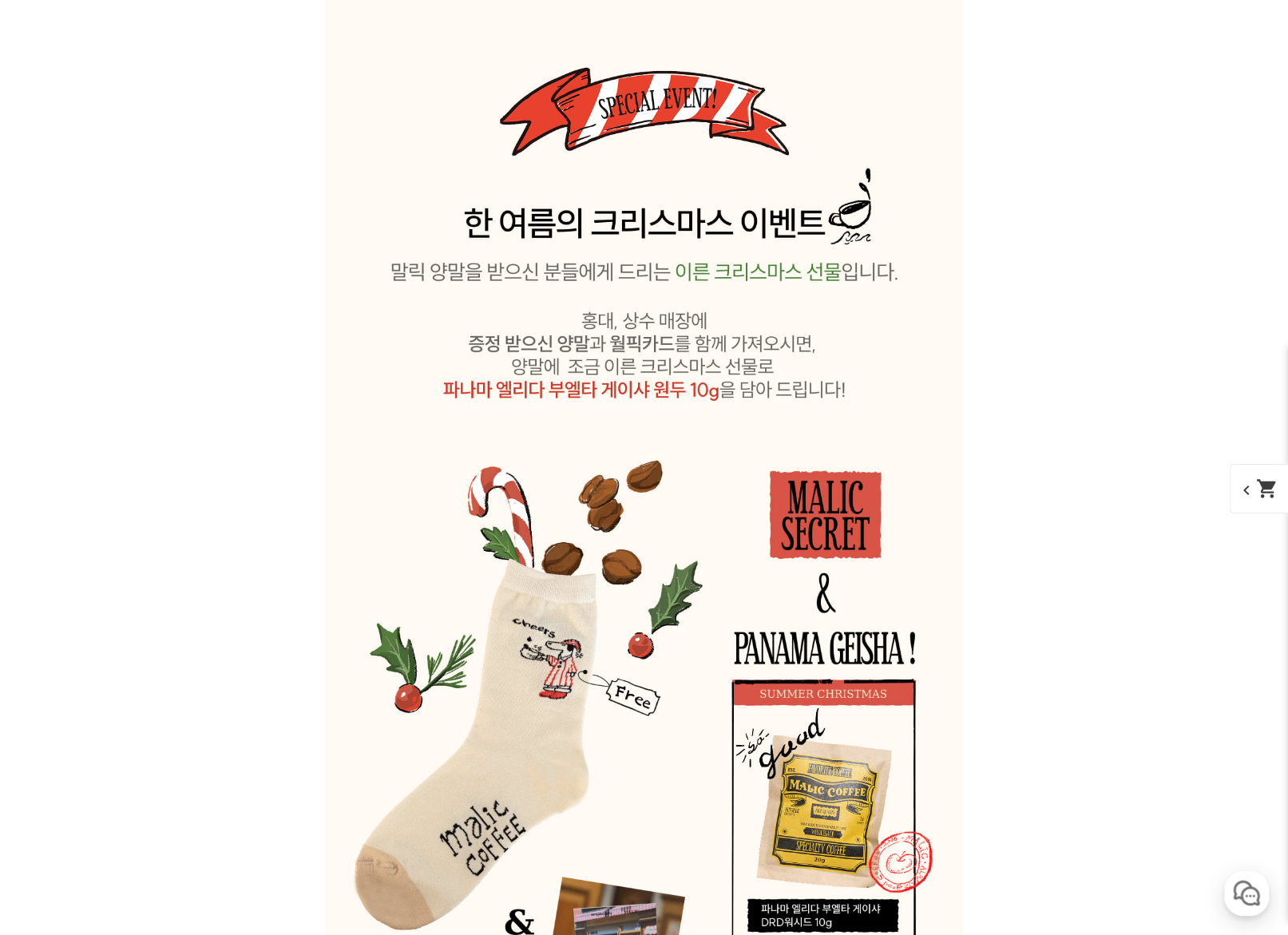 scroll, scrollTop: 10366, scrollLeft: 0, axis: vertical 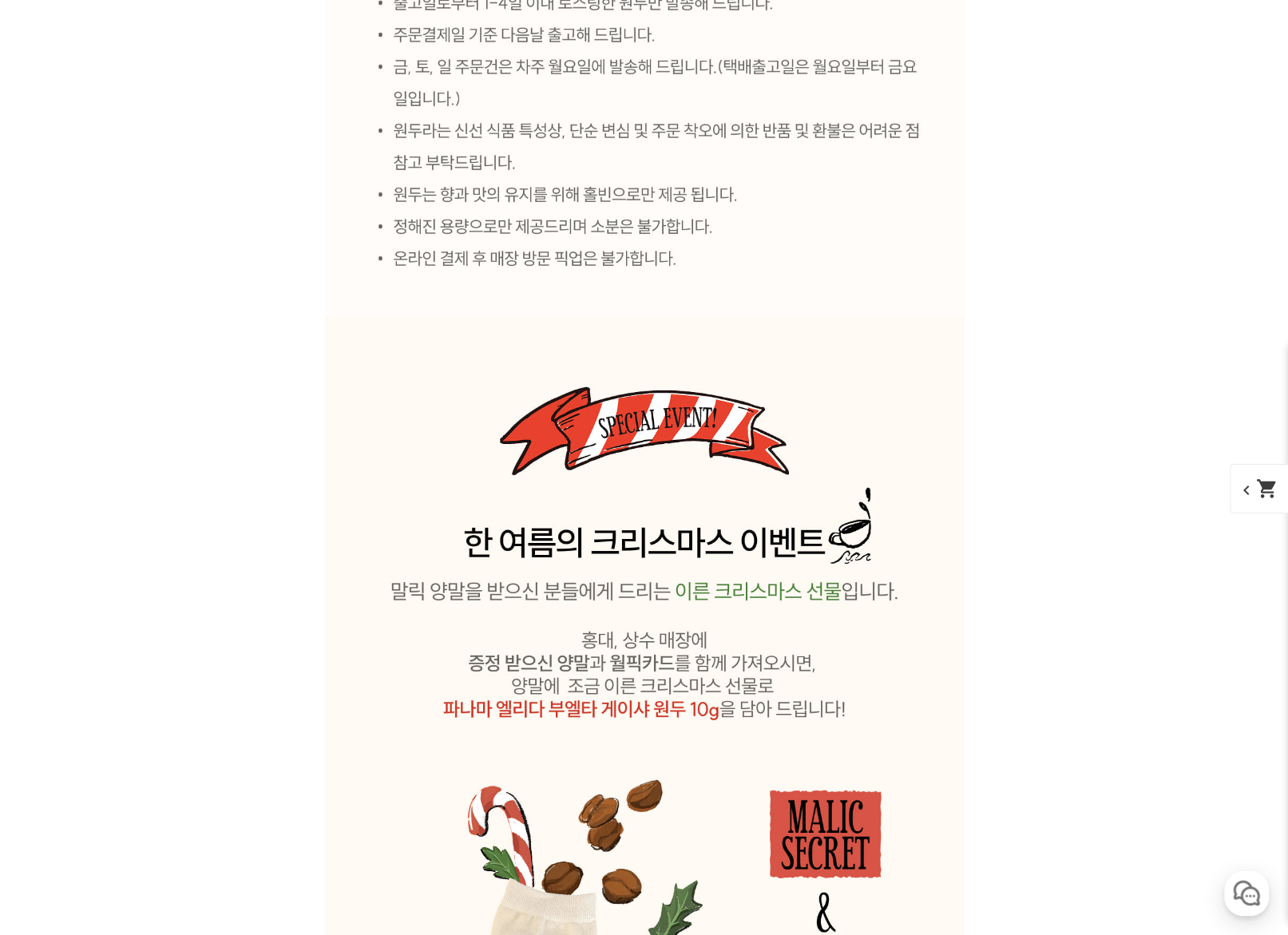 click on "expand_more" at bounding box center [644, -2675] 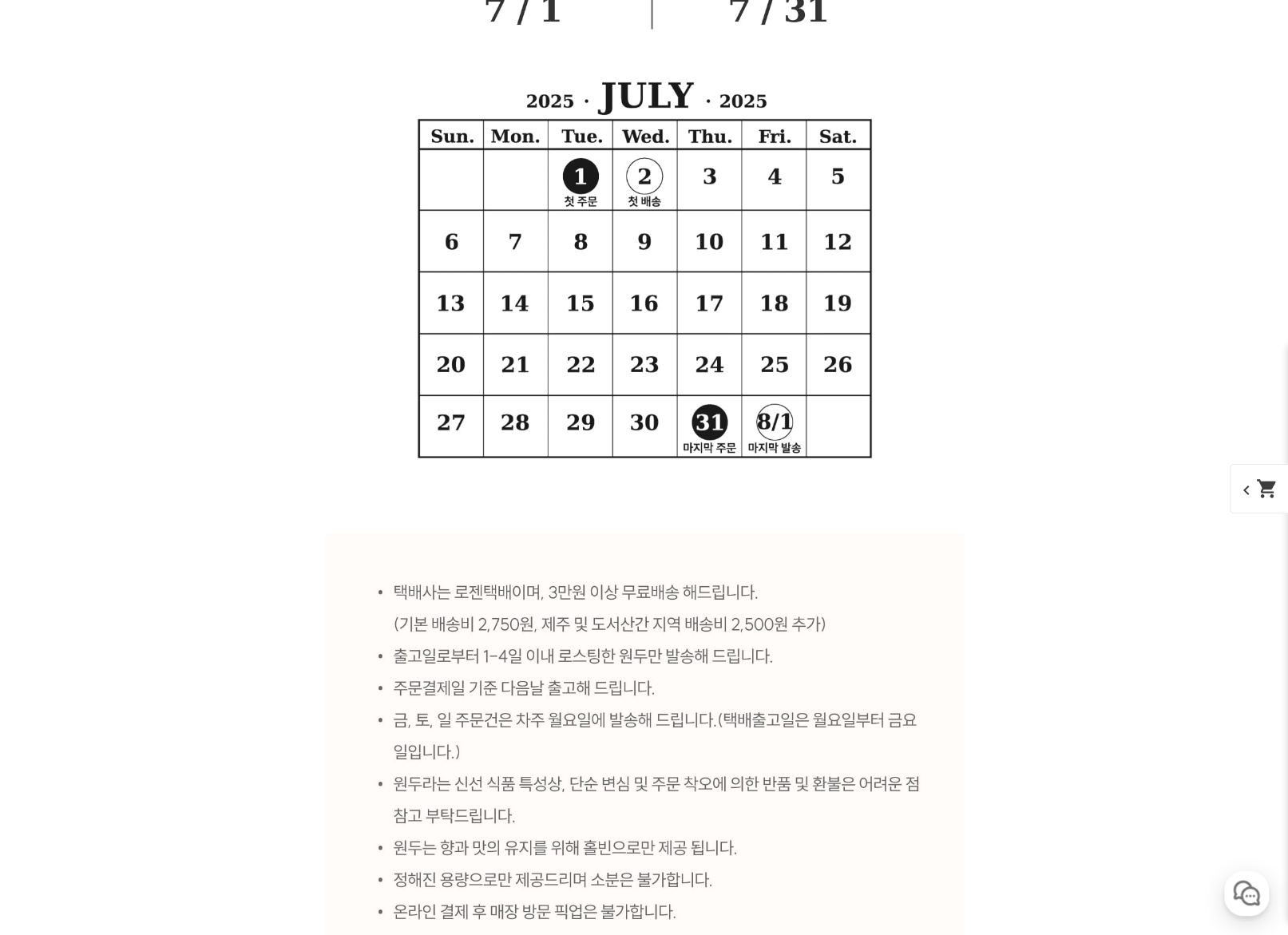 scroll, scrollTop: 10525, scrollLeft: 0, axis: vertical 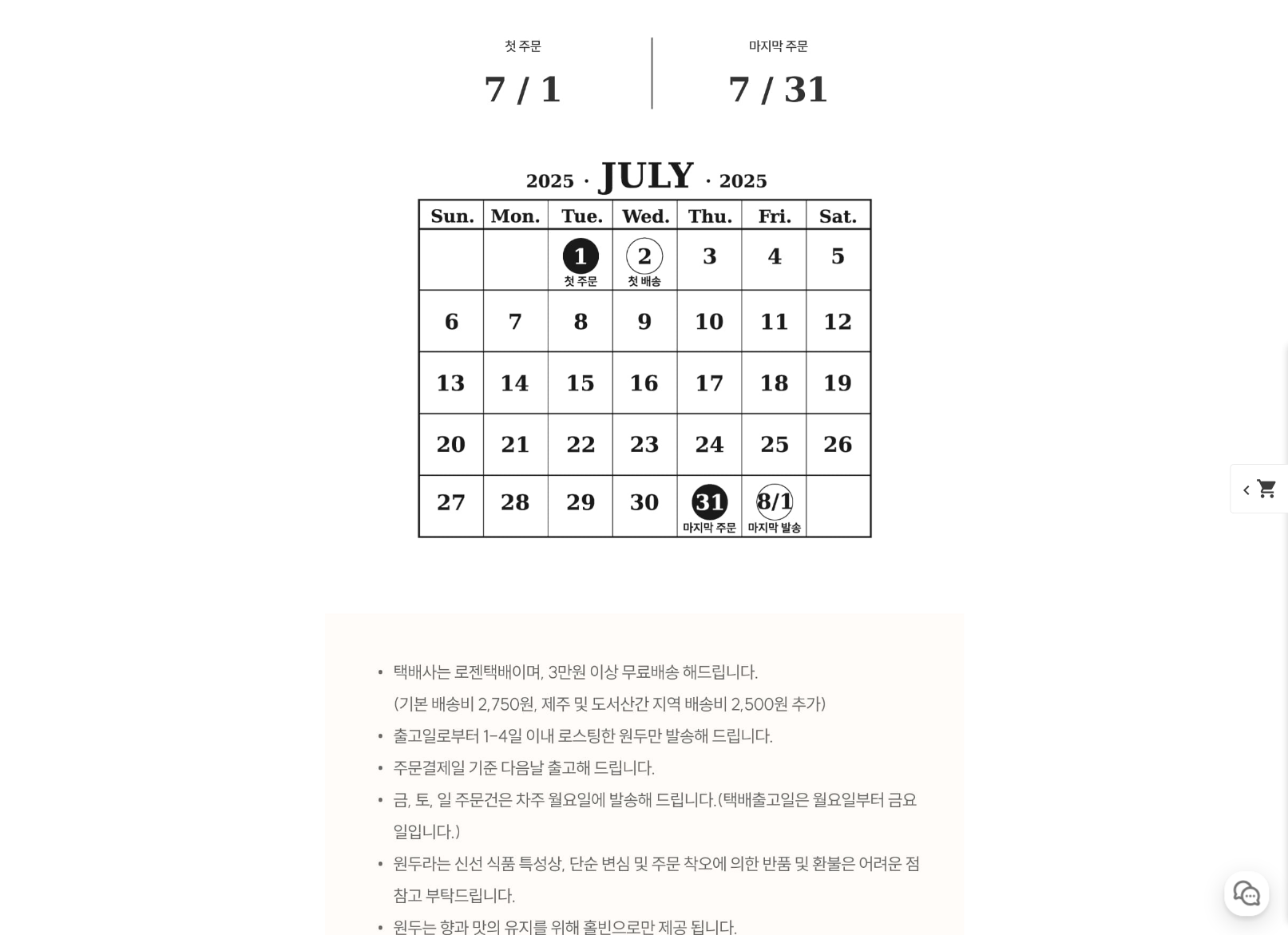 click at bounding box center (644, -2826) 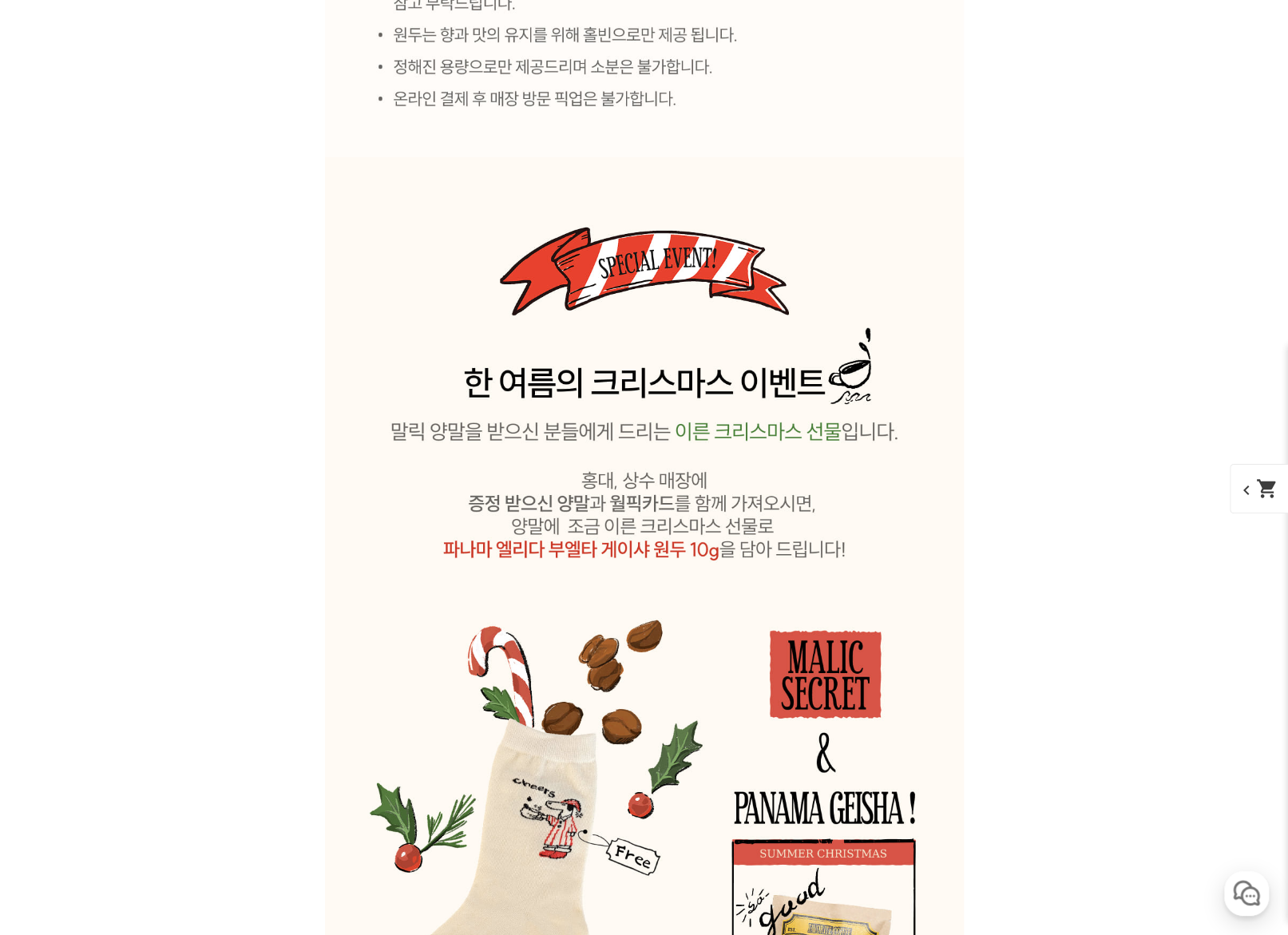 click at bounding box center [644, -2814] 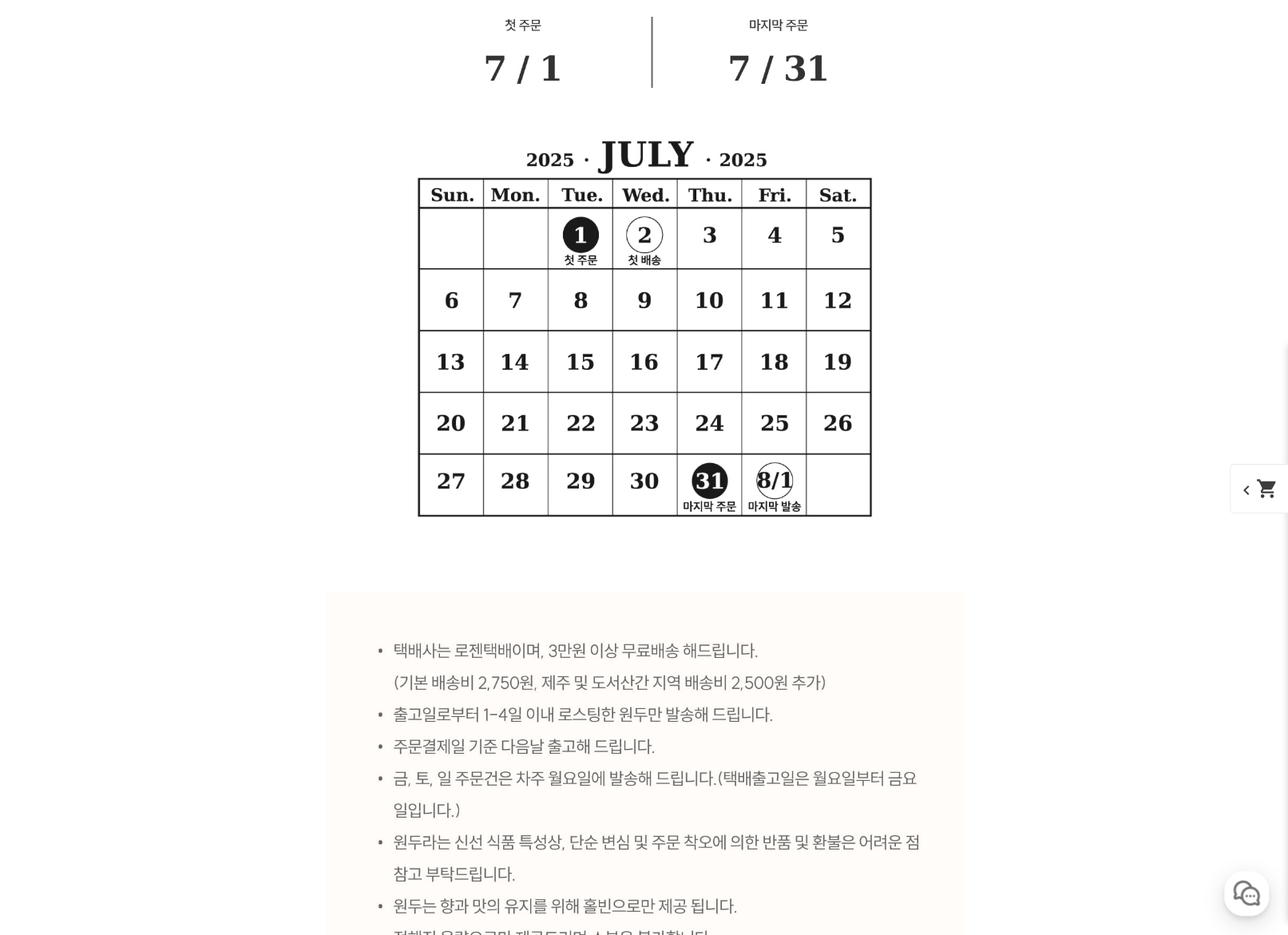 click at bounding box center (644, -2814) 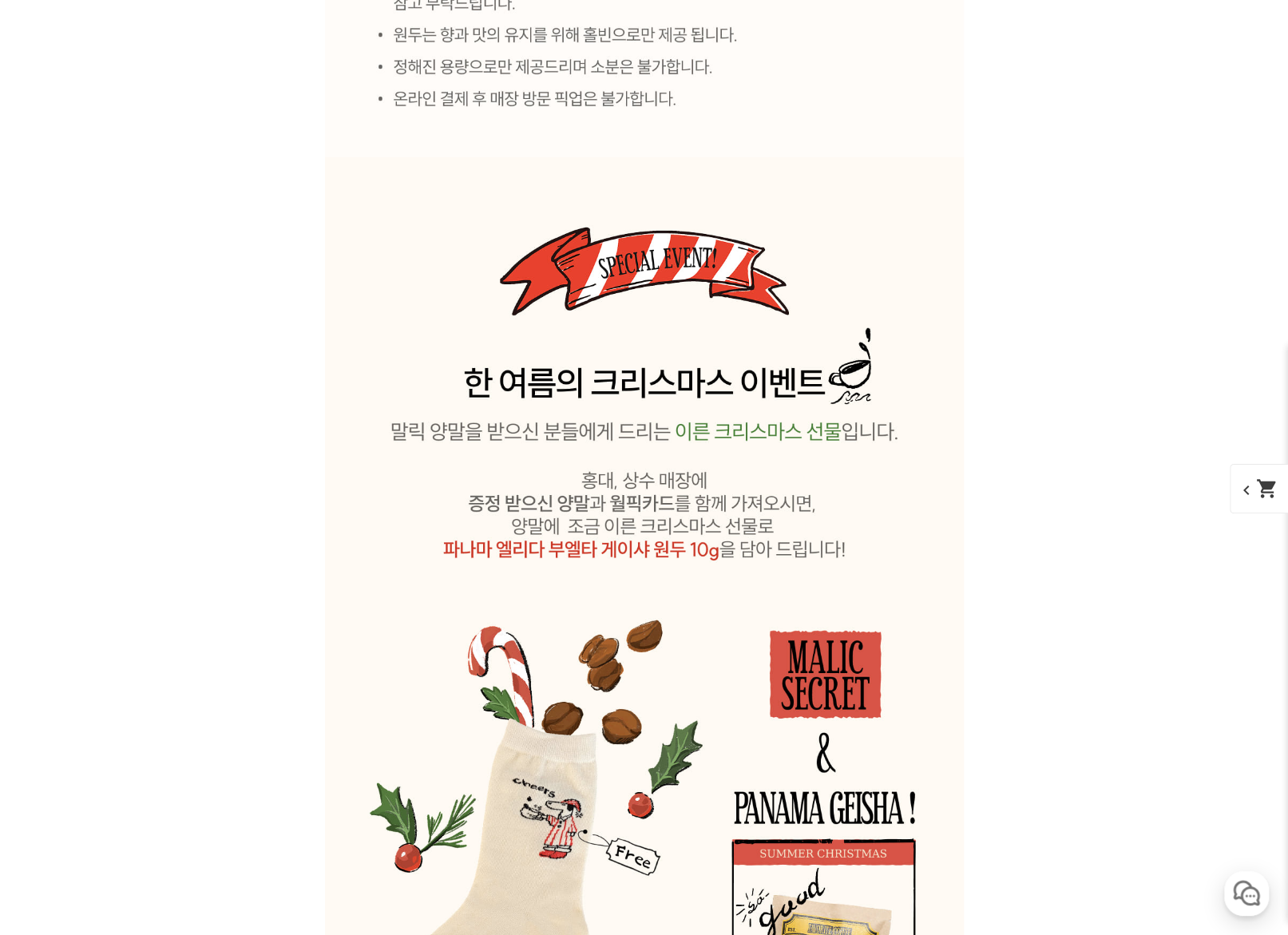 click at bounding box center (644, -2802) 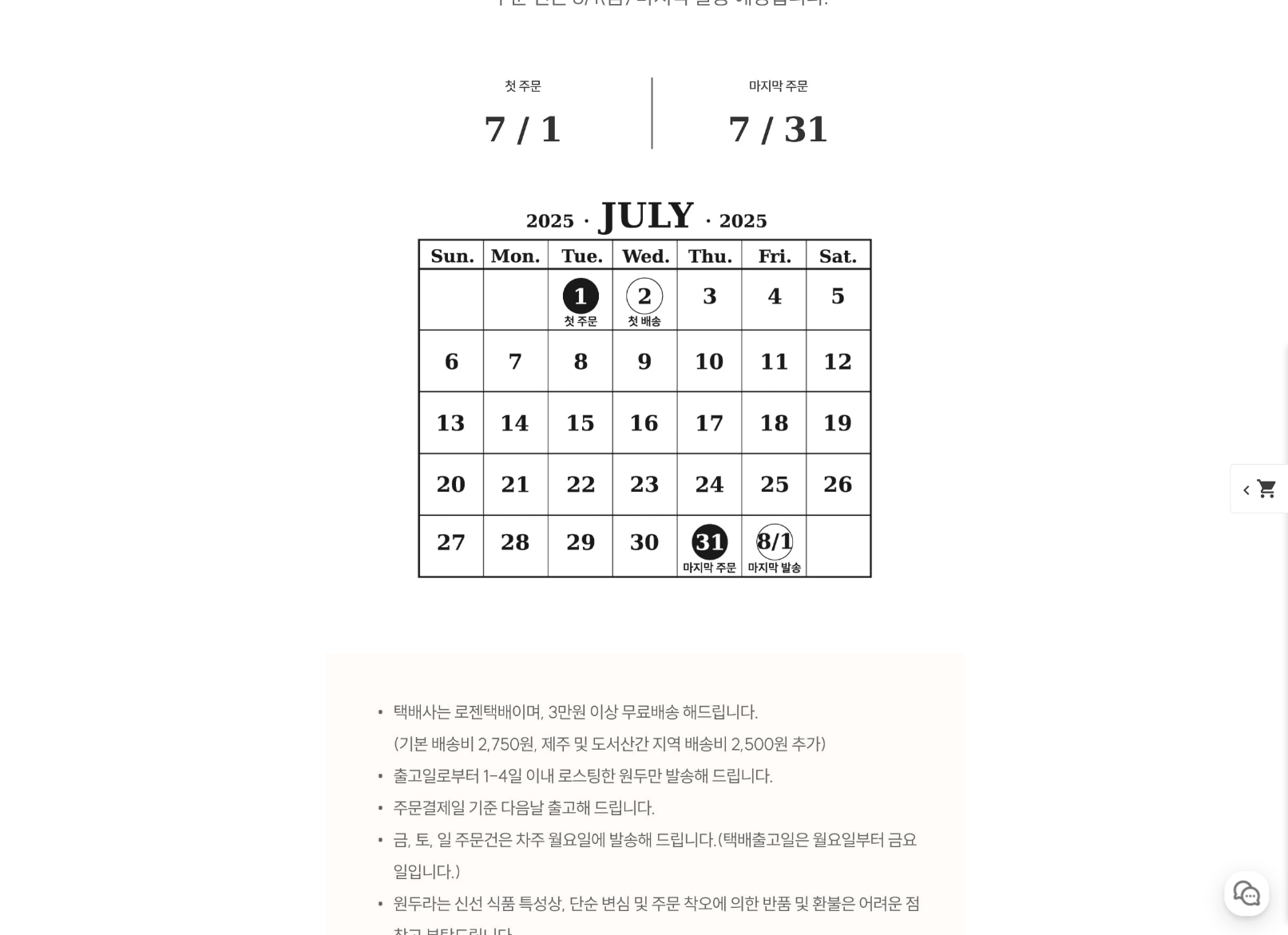 click at bounding box center [644, -2802] 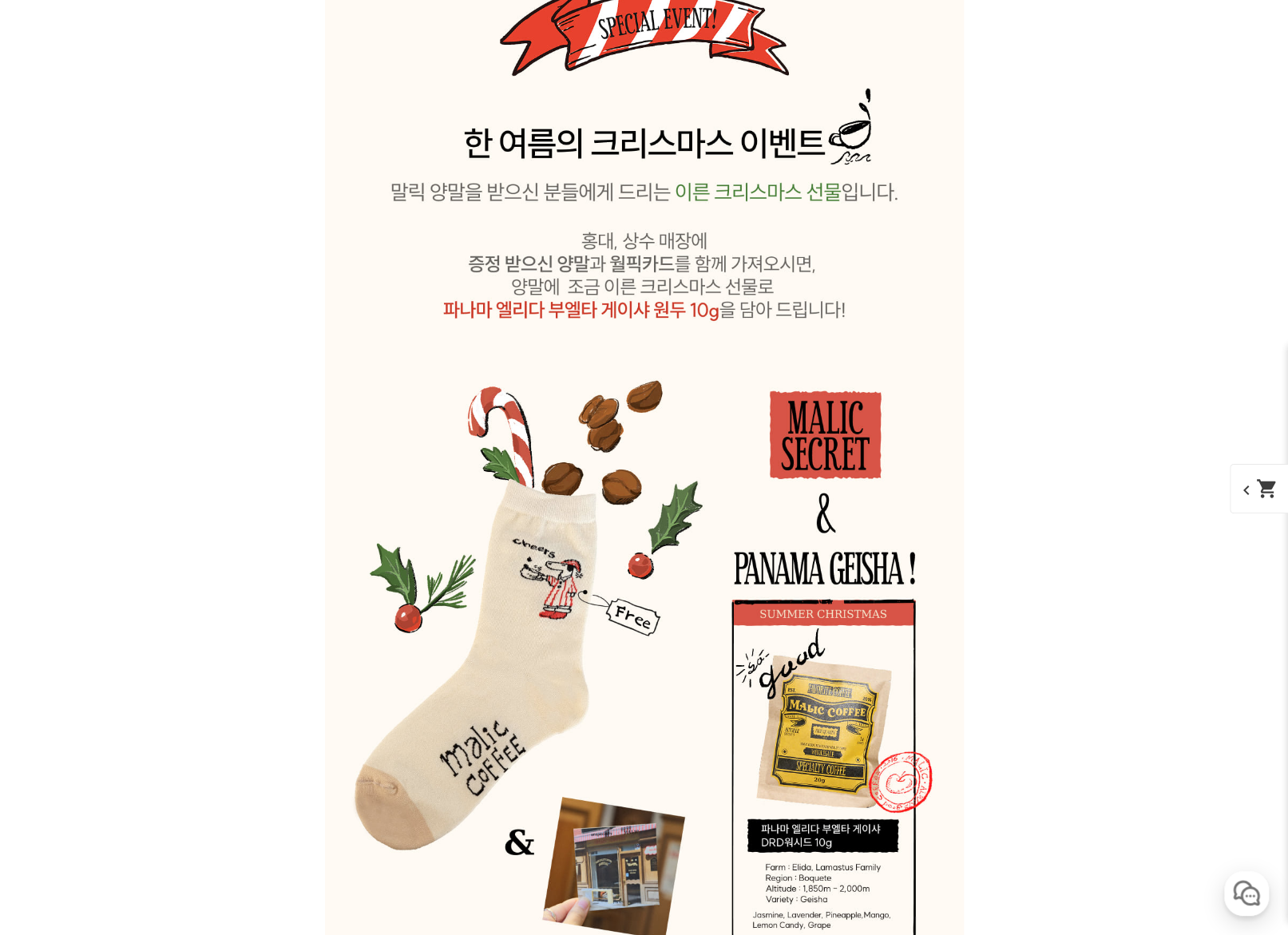 scroll, scrollTop: 10845, scrollLeft: 0, axis: vertical 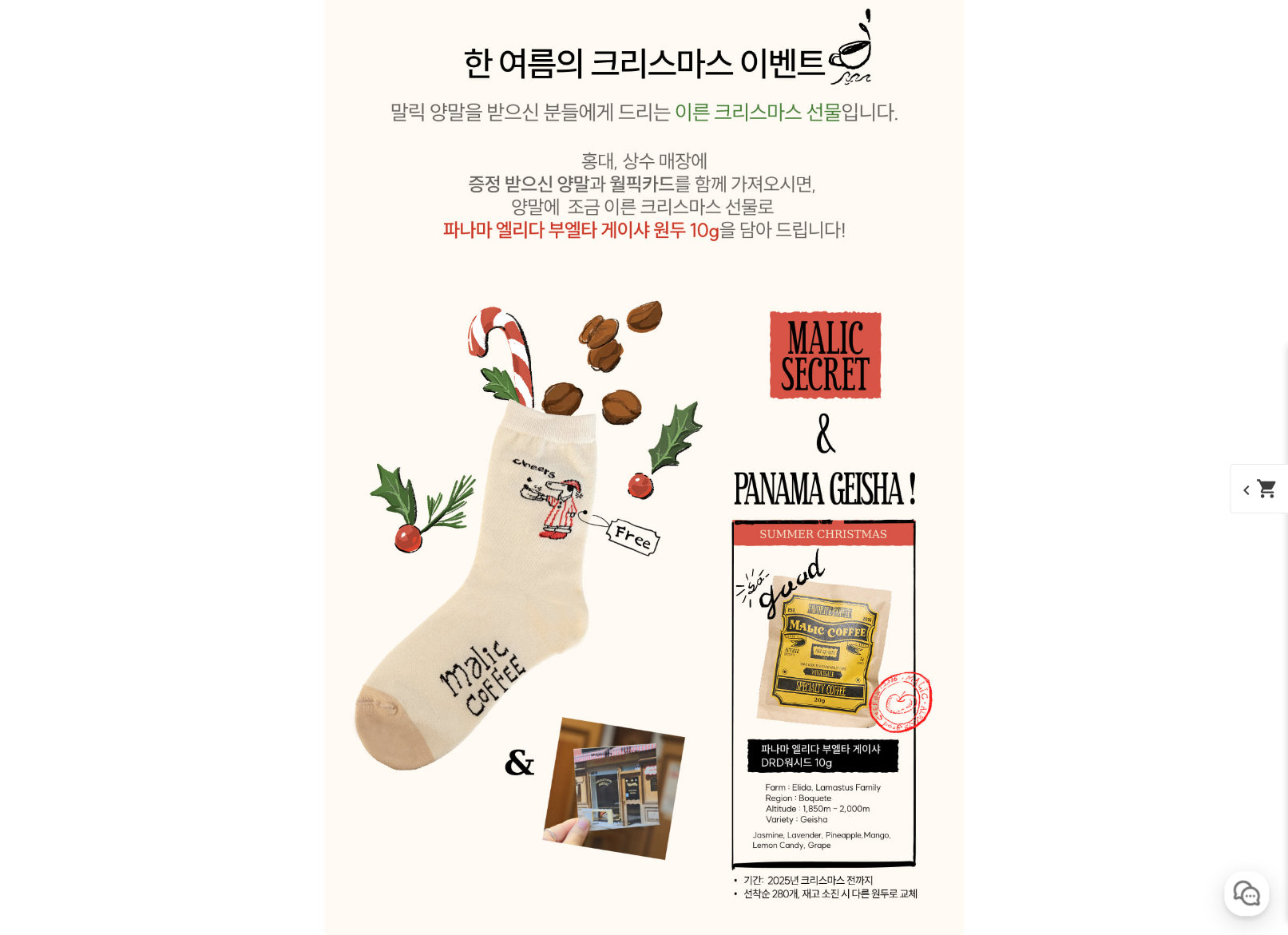 click at bounding box center (644, -3030) 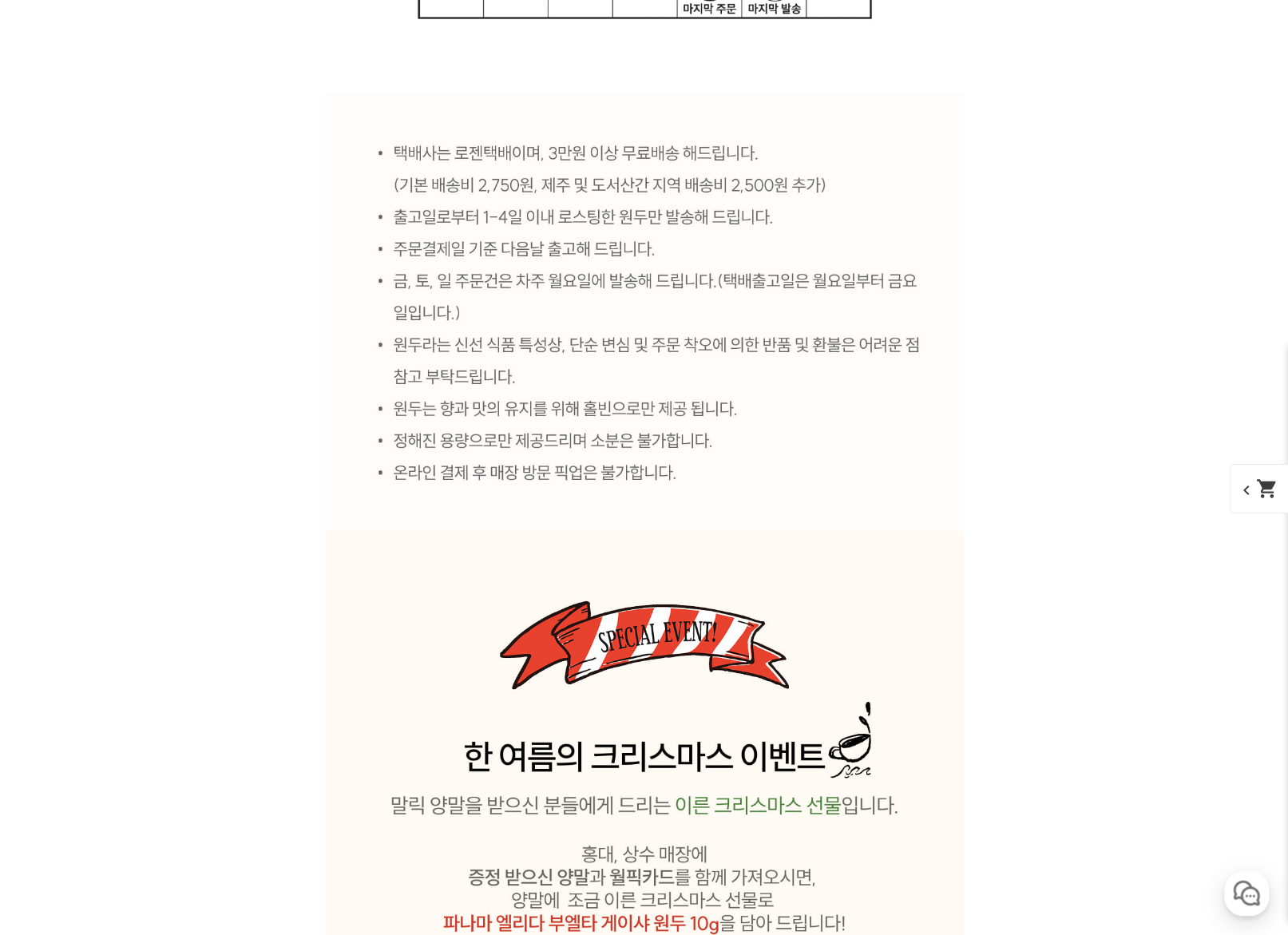 scroll, scrollTop: 11164, scrollLeft: 0, axis: vertical 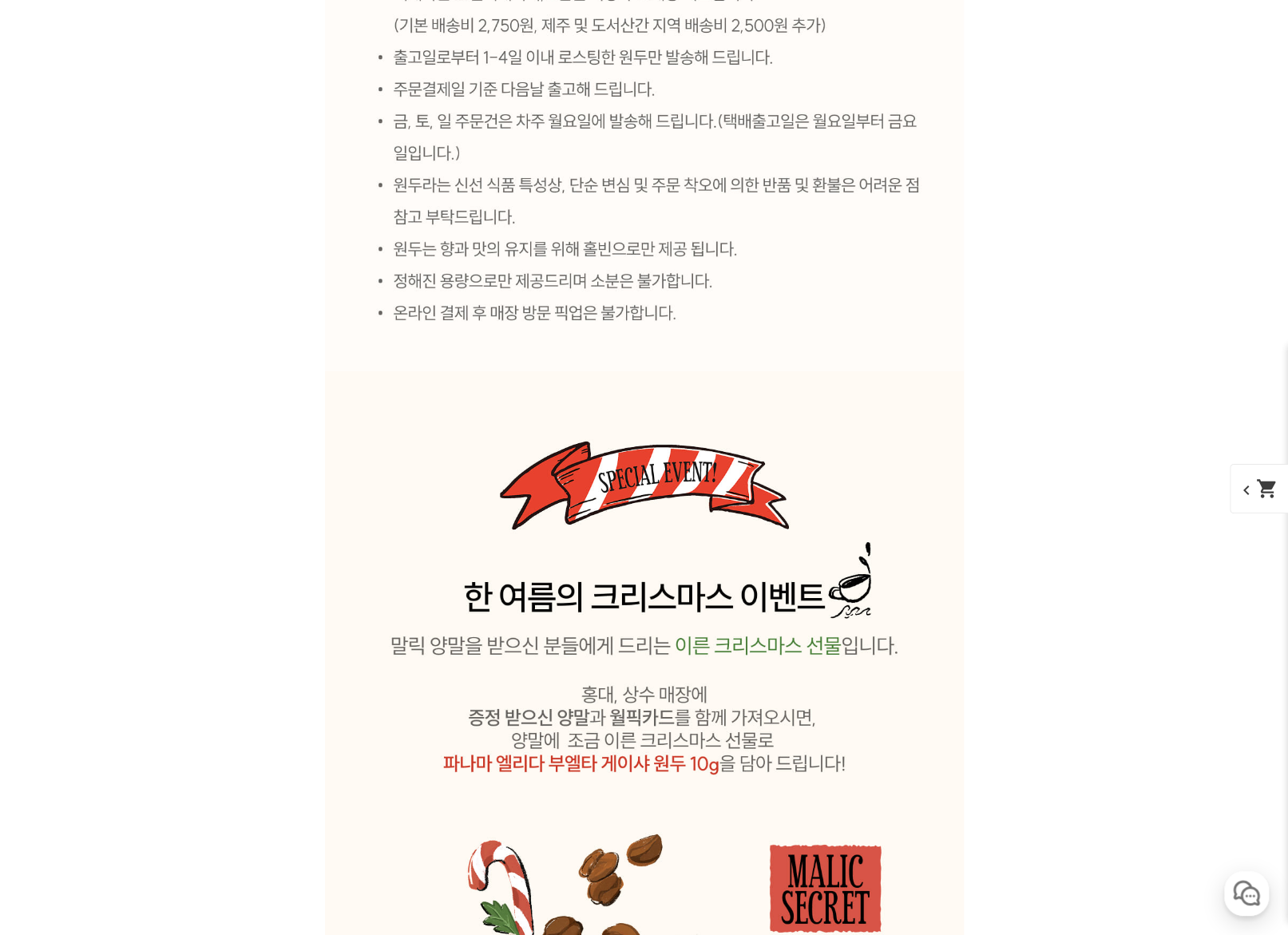 click at bounding box center (644, -3350) 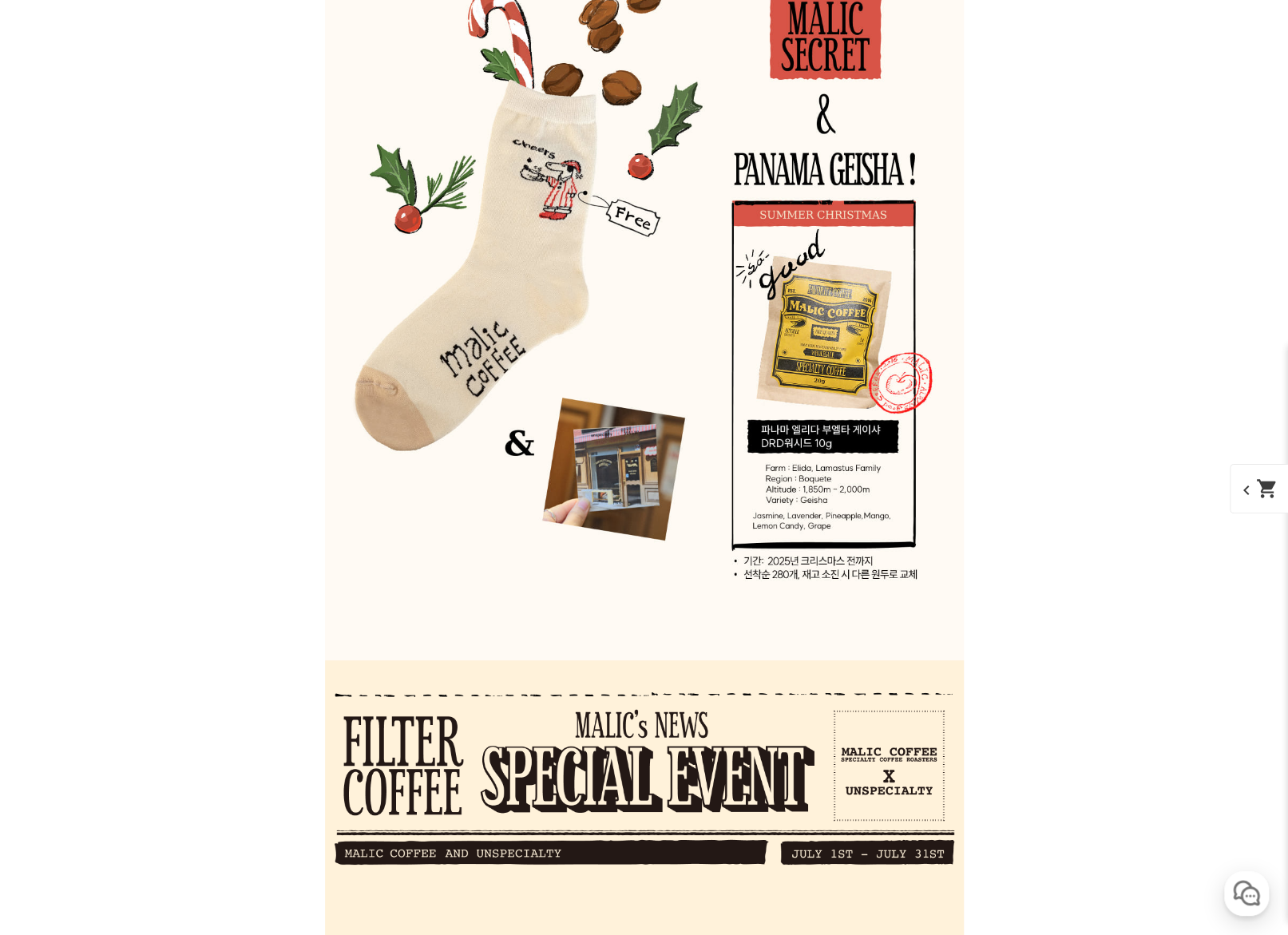 click at bounding box center [644, -3338] 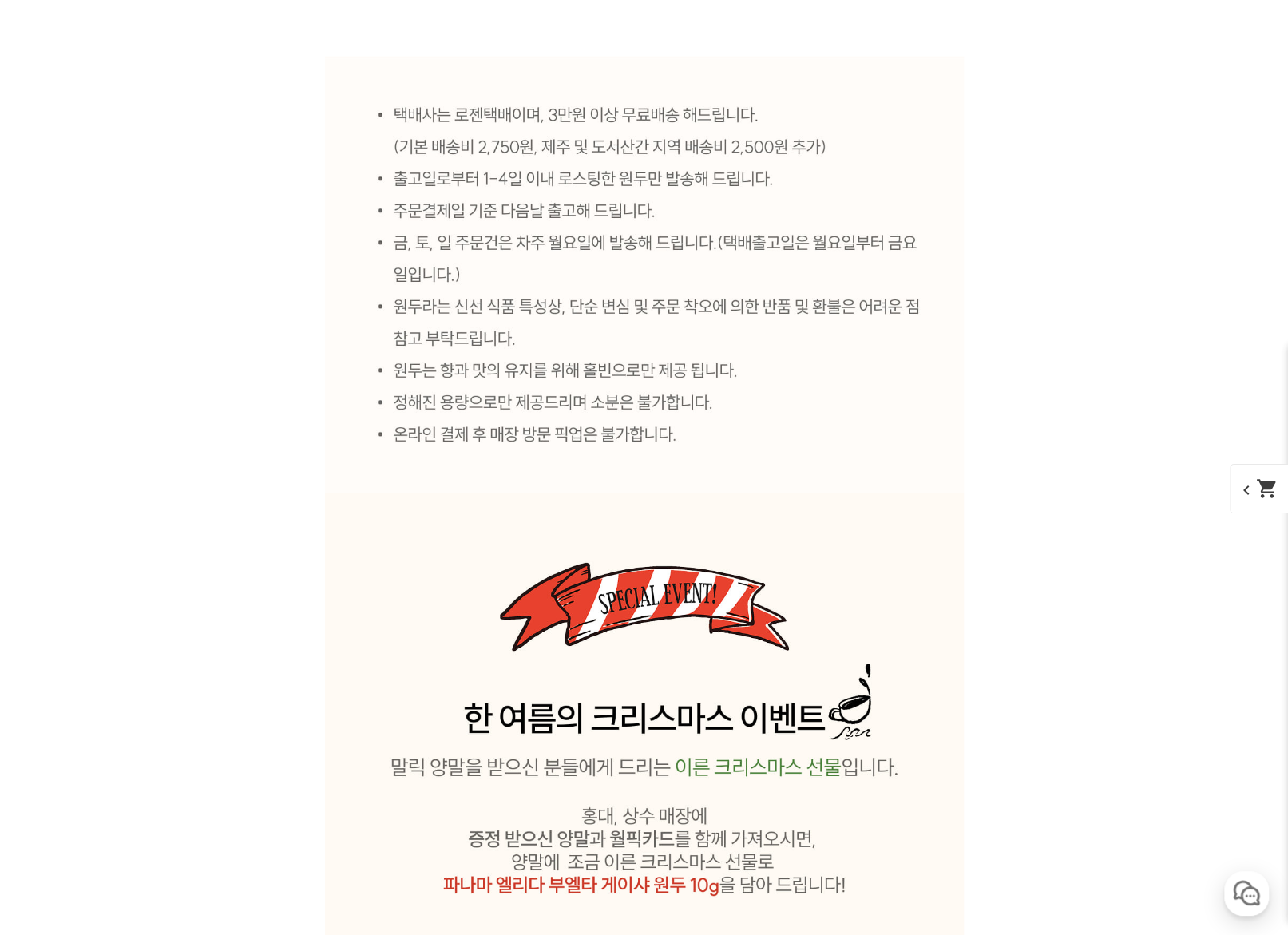 click at bounding box center [644, -3338] 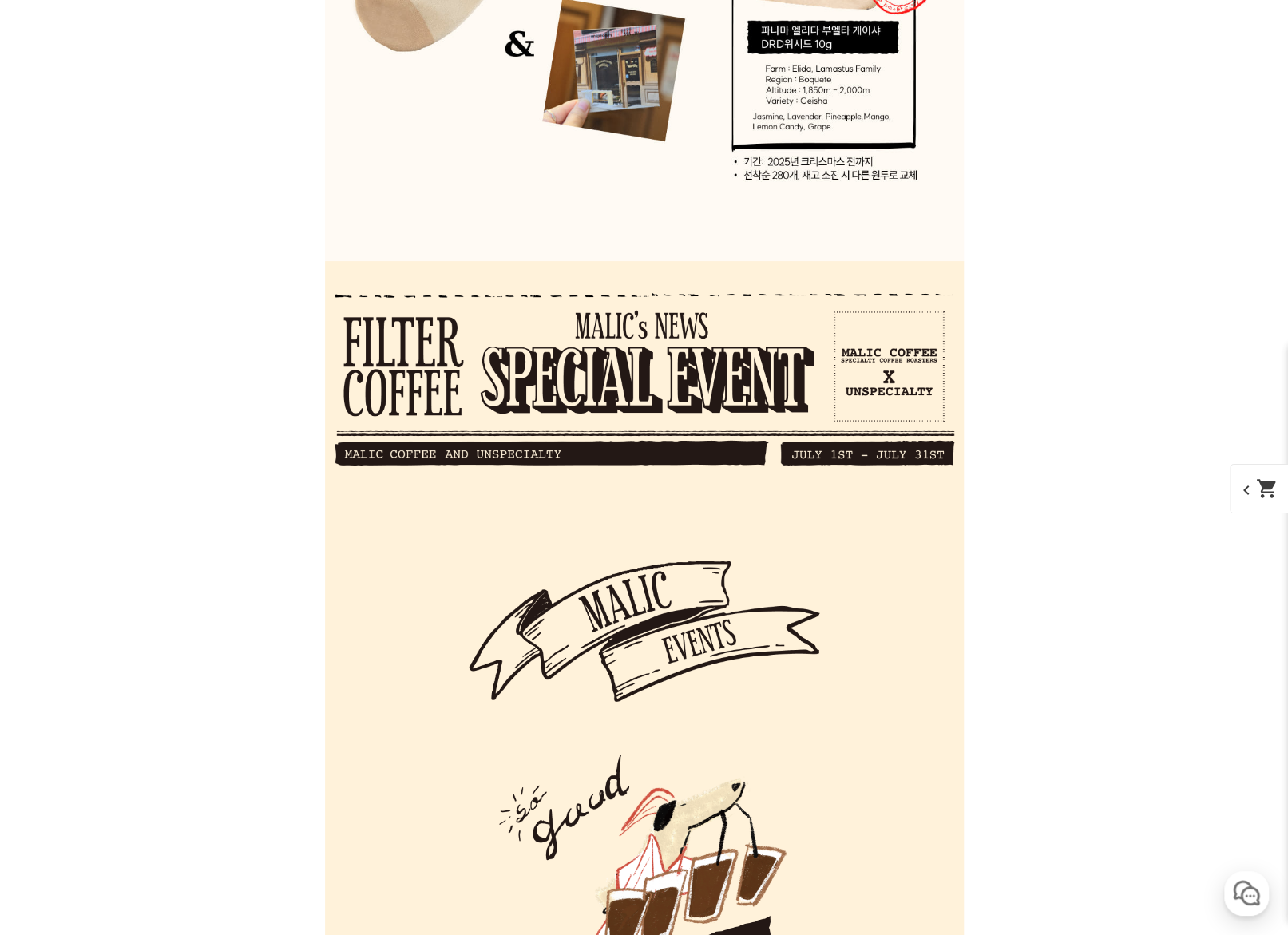 scroll, scrollTop: 11963, scrollLeft: 0, axis: vertical 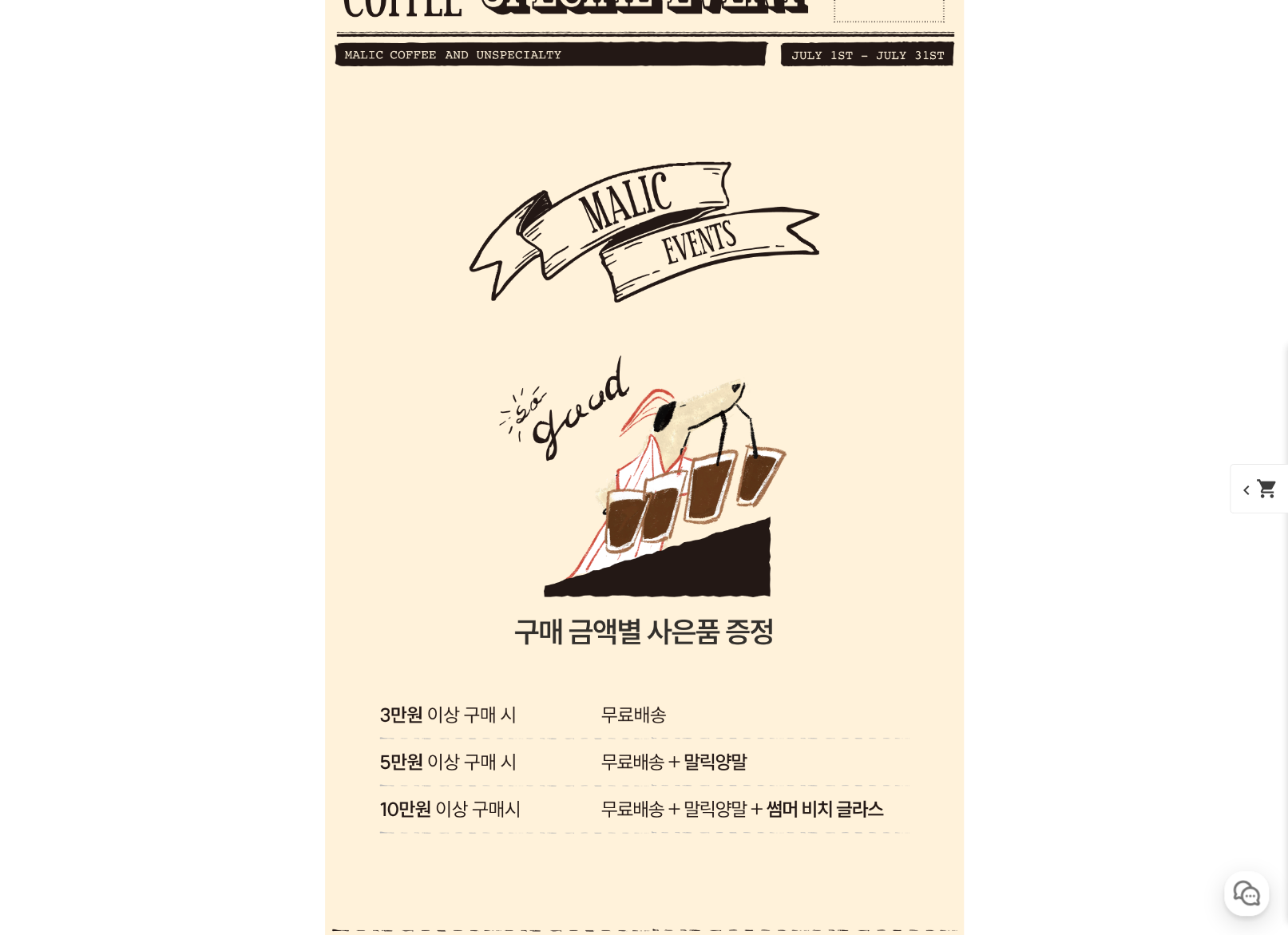 click at bounding box center [644, -3912] 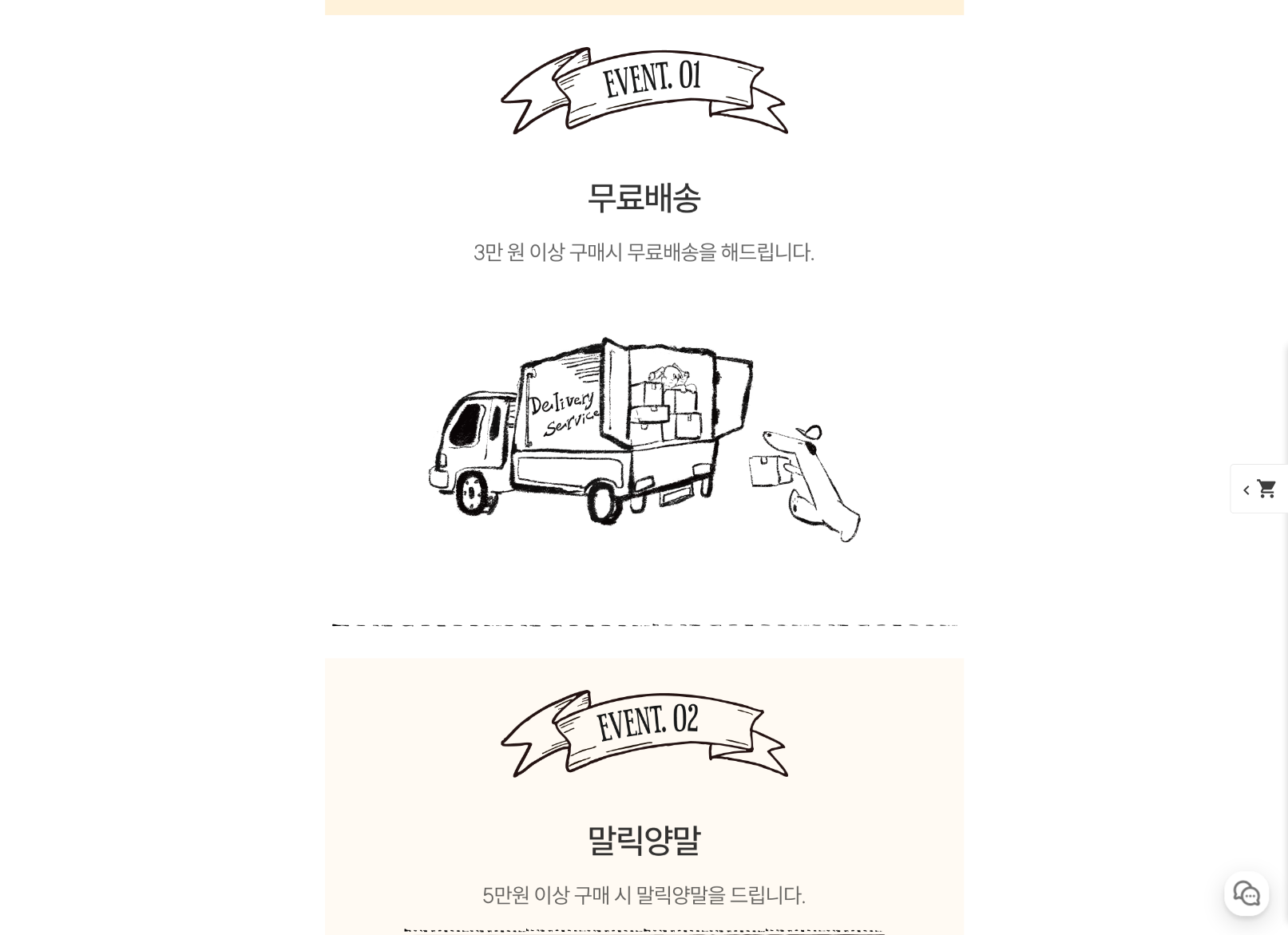 click at bounding box center (644, -3912) 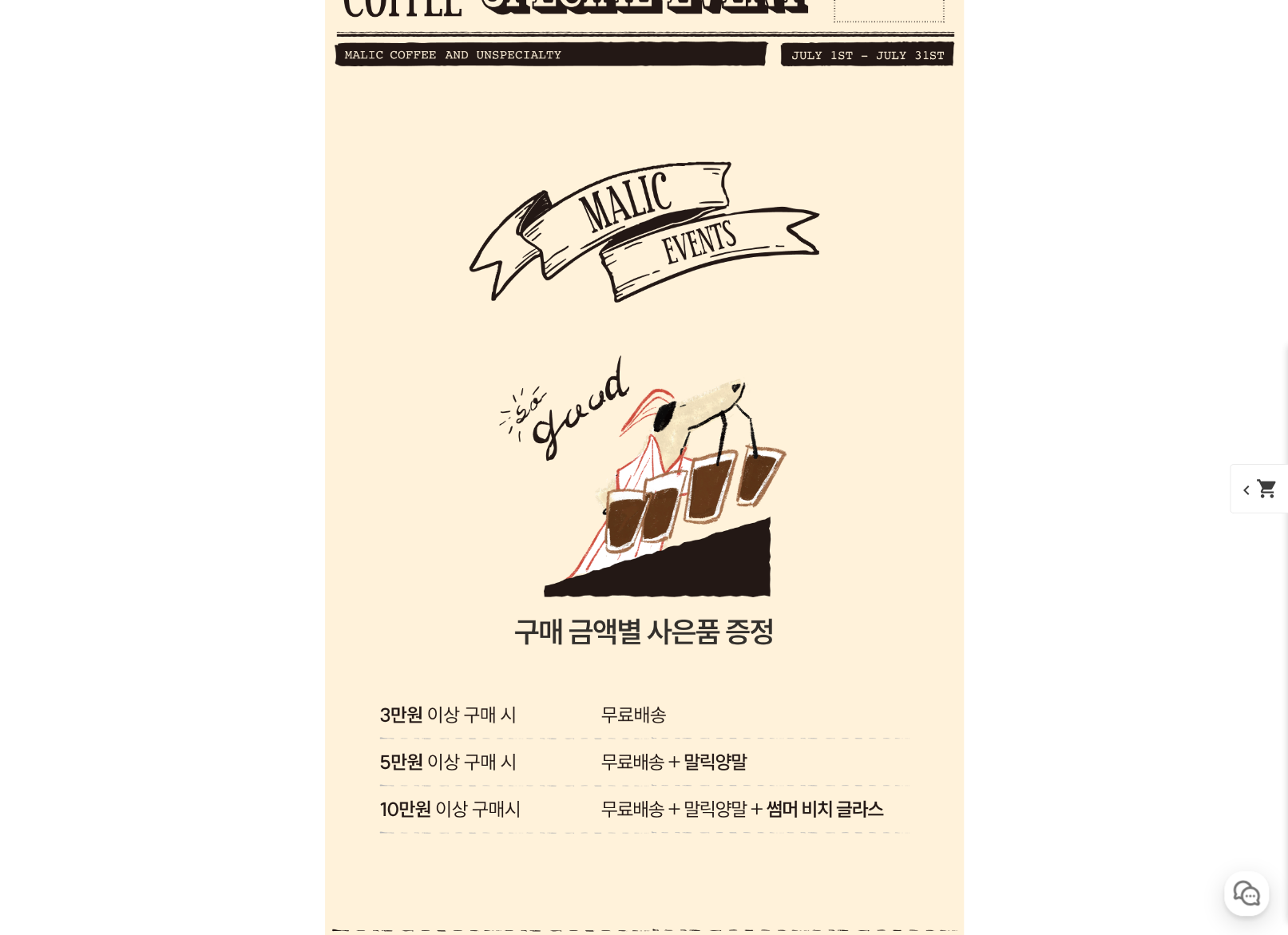 click at bounding box center (644, -3912) 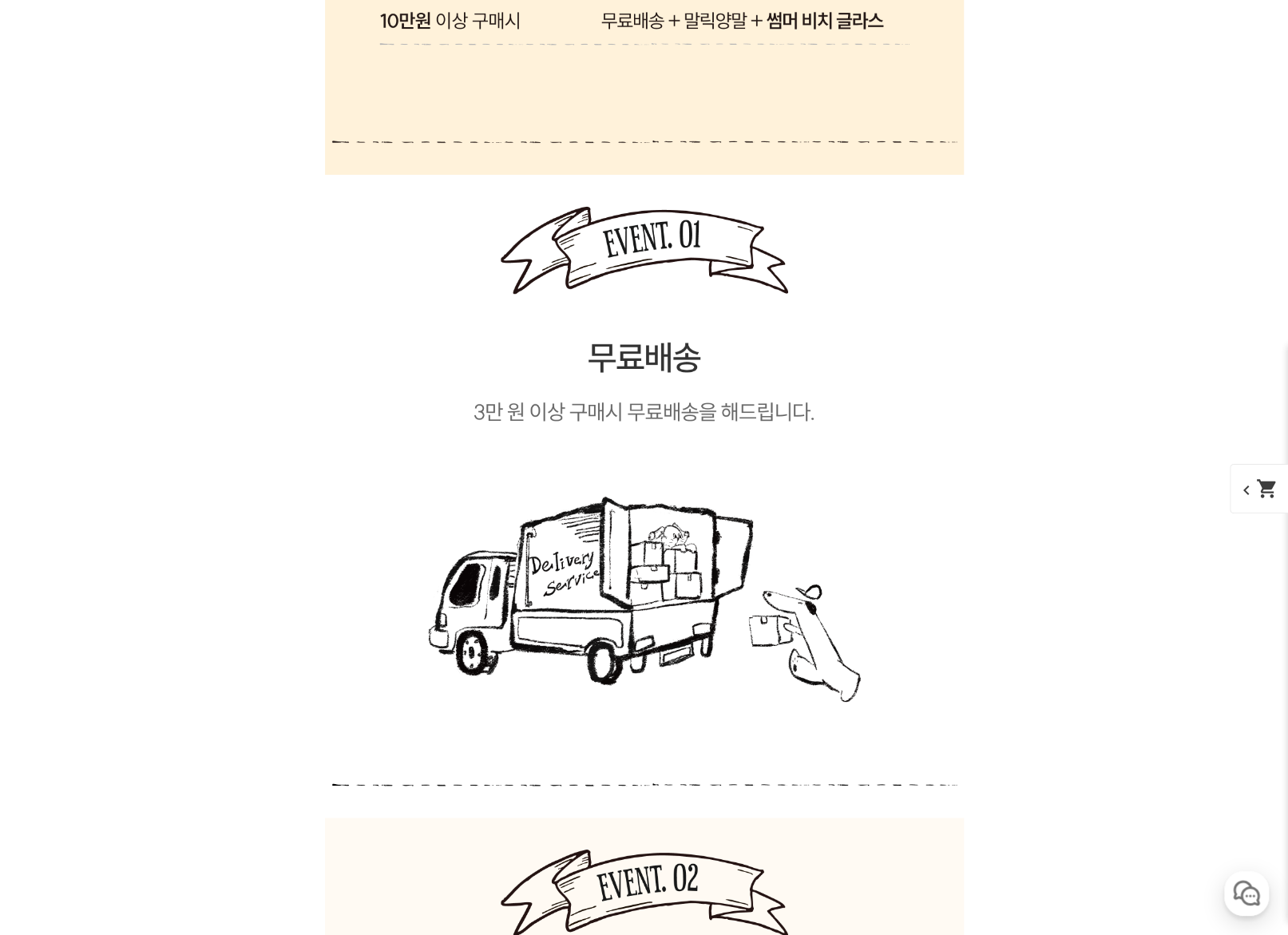 scroll, scrollTop: 11404, scrollLeft: 0, axis: vertical 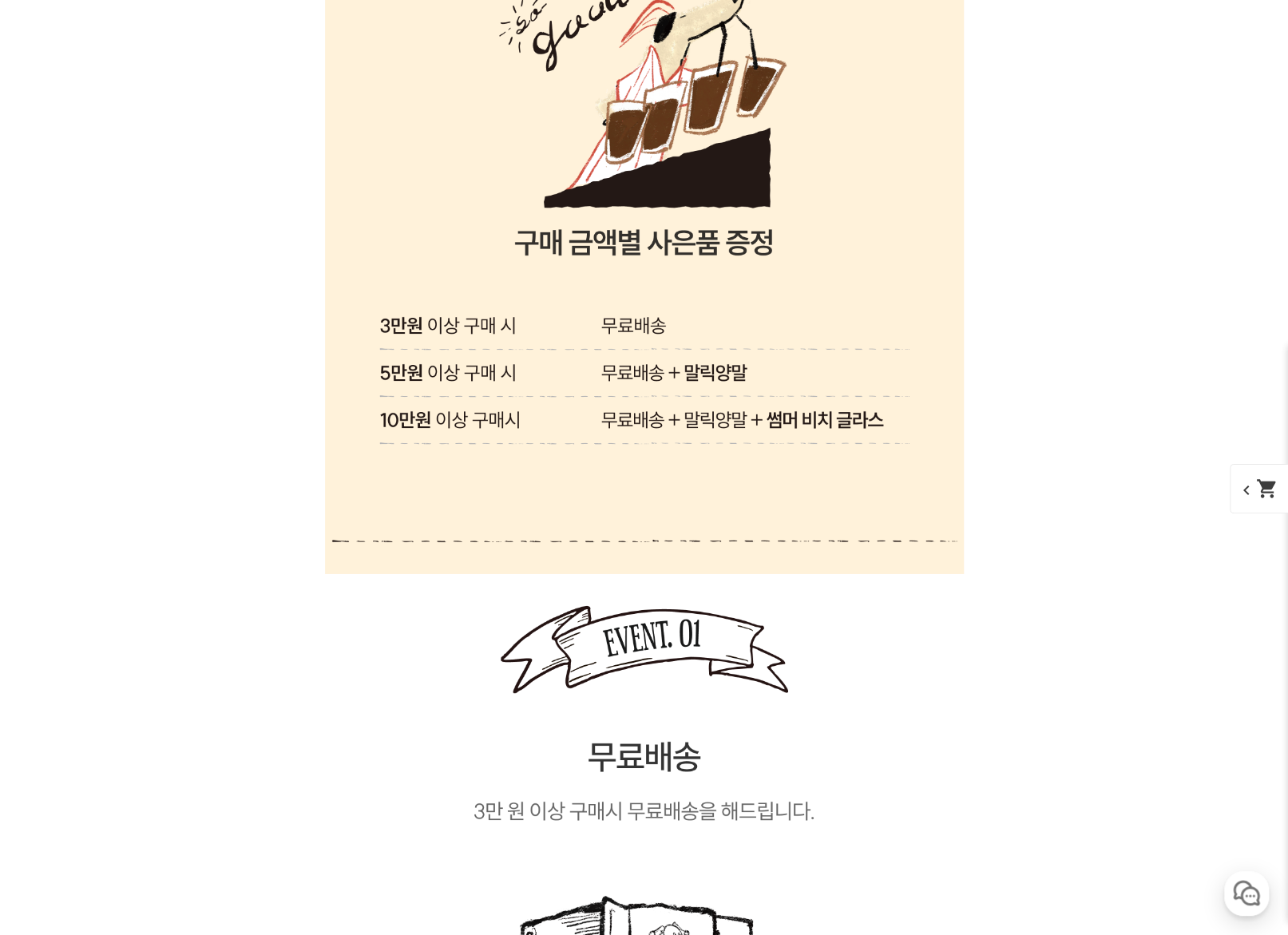 click at bounding box center (644, -3498) 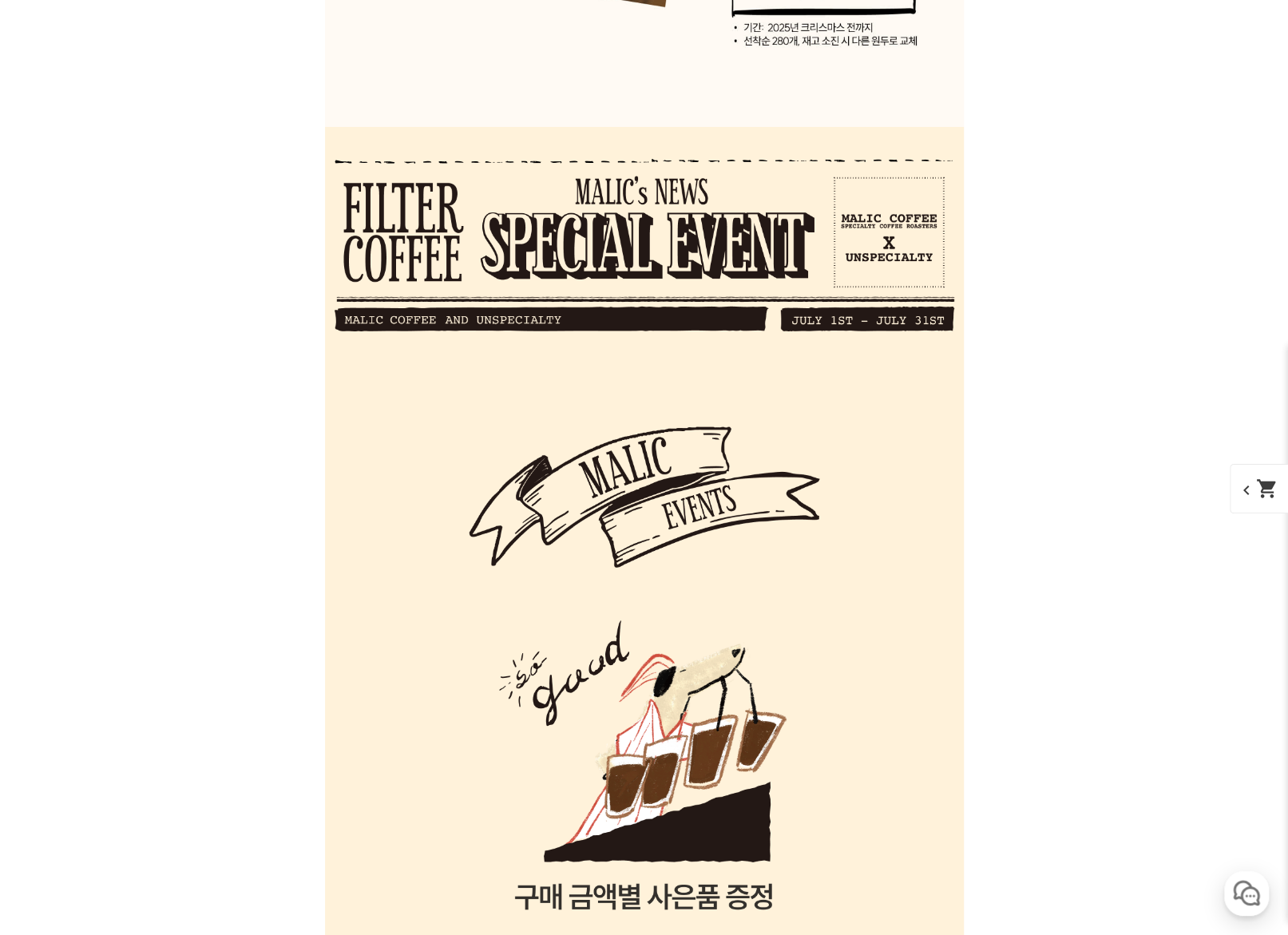 click at bounding box center (644, -3498) 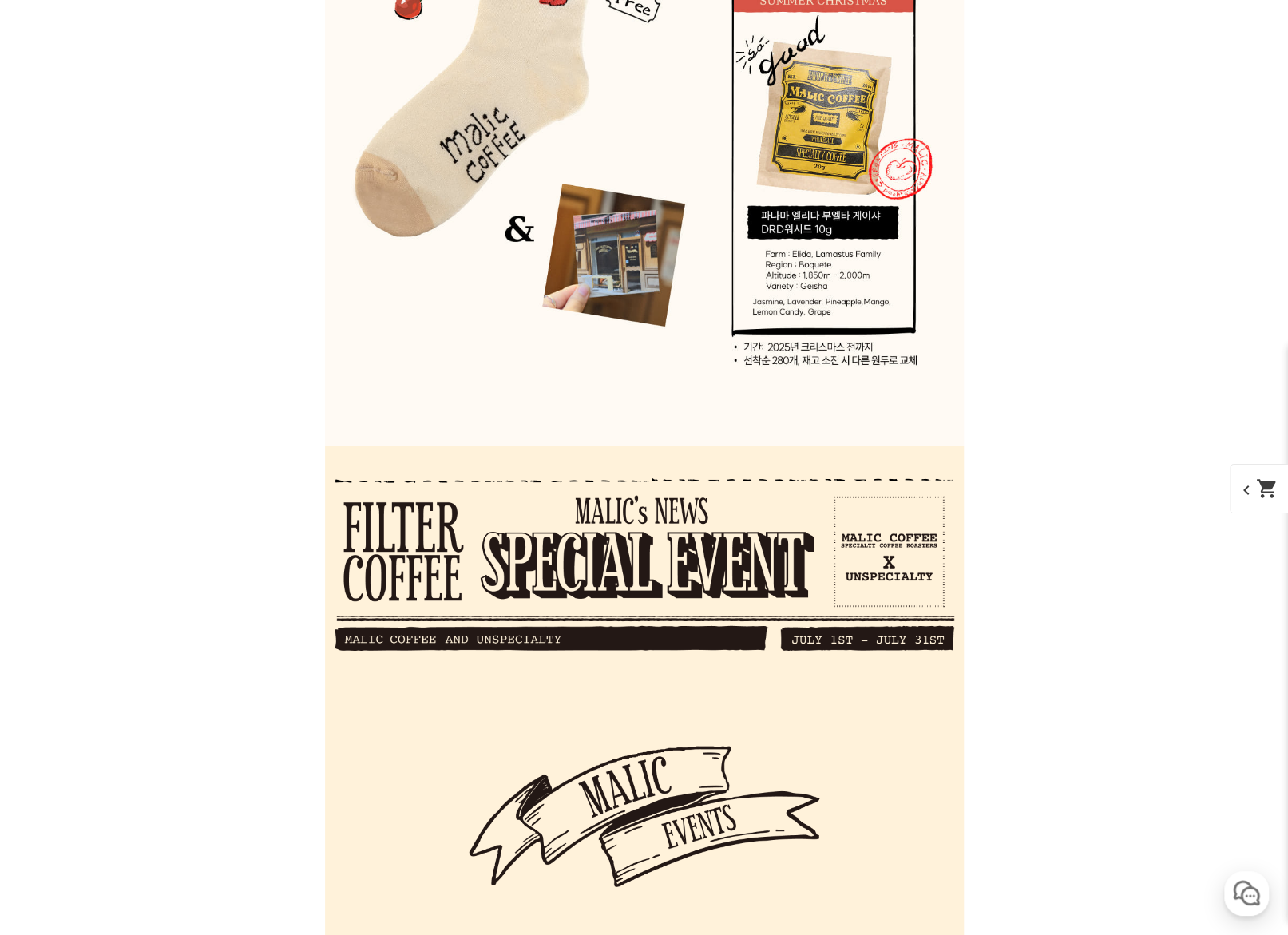 scroll, scrollTop: 11004, scrollLeft: 0, axis: vertical 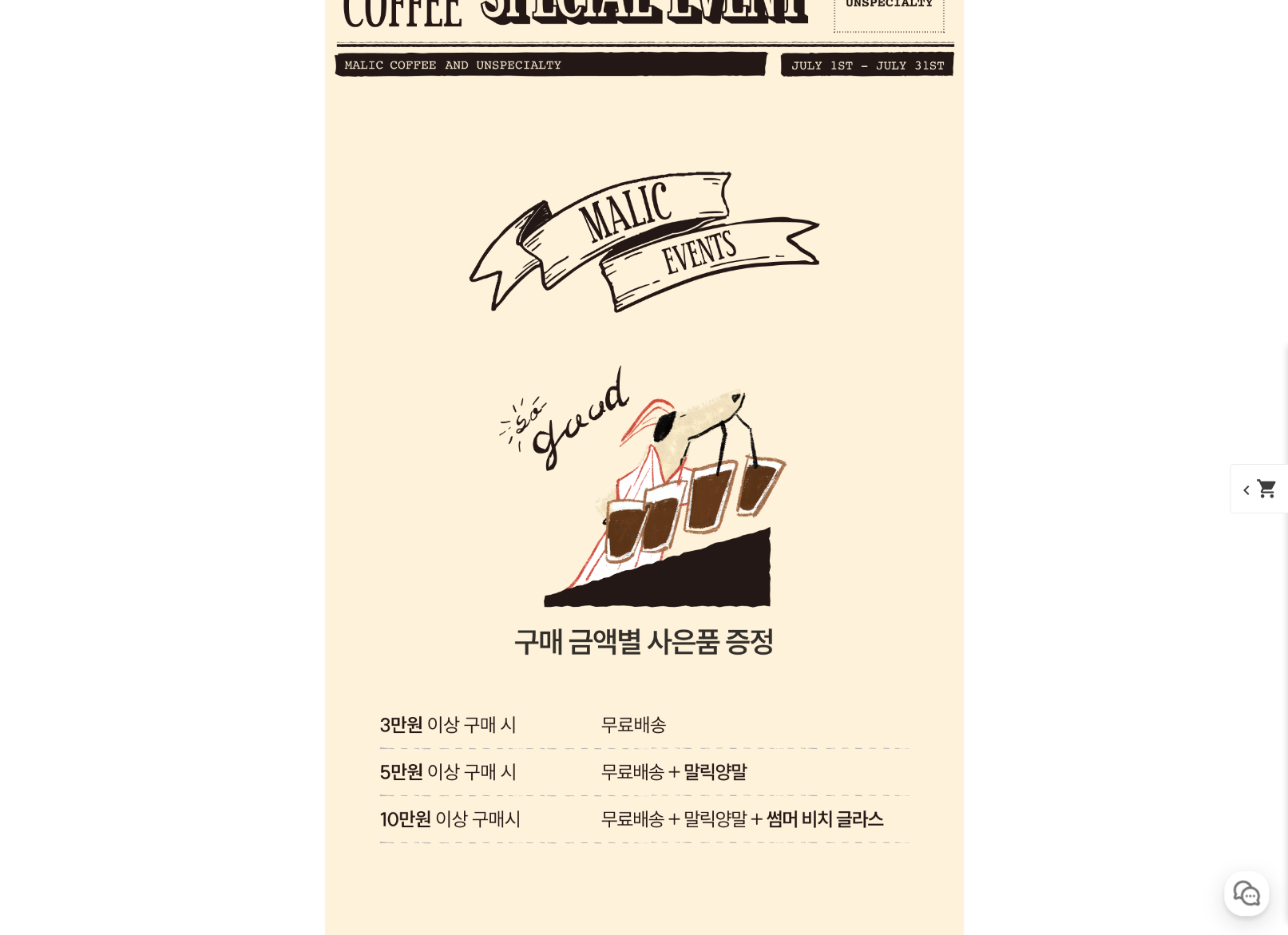 click at bounding box center (644, -3166) 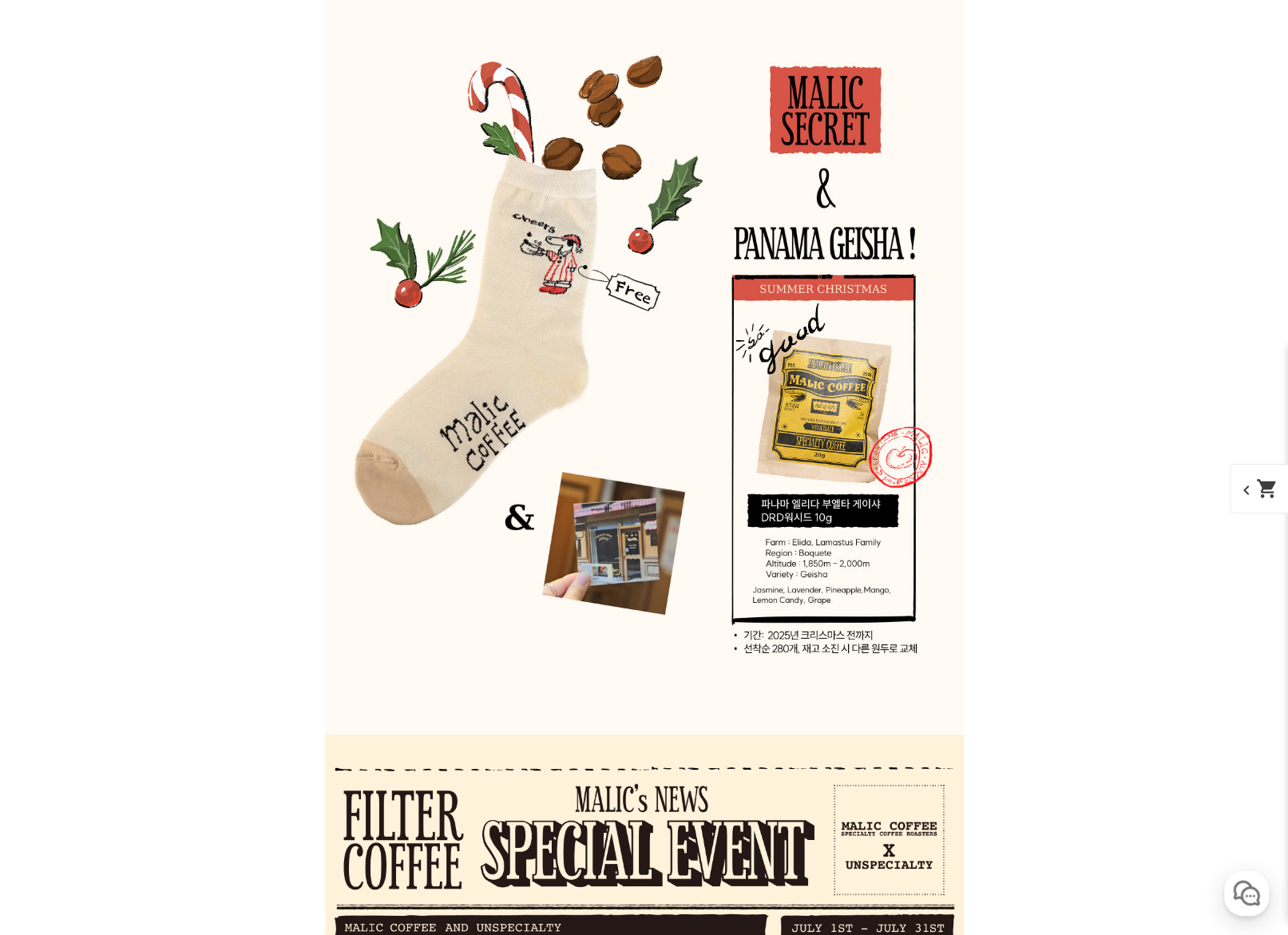 click at bounding box center [644, -3166] 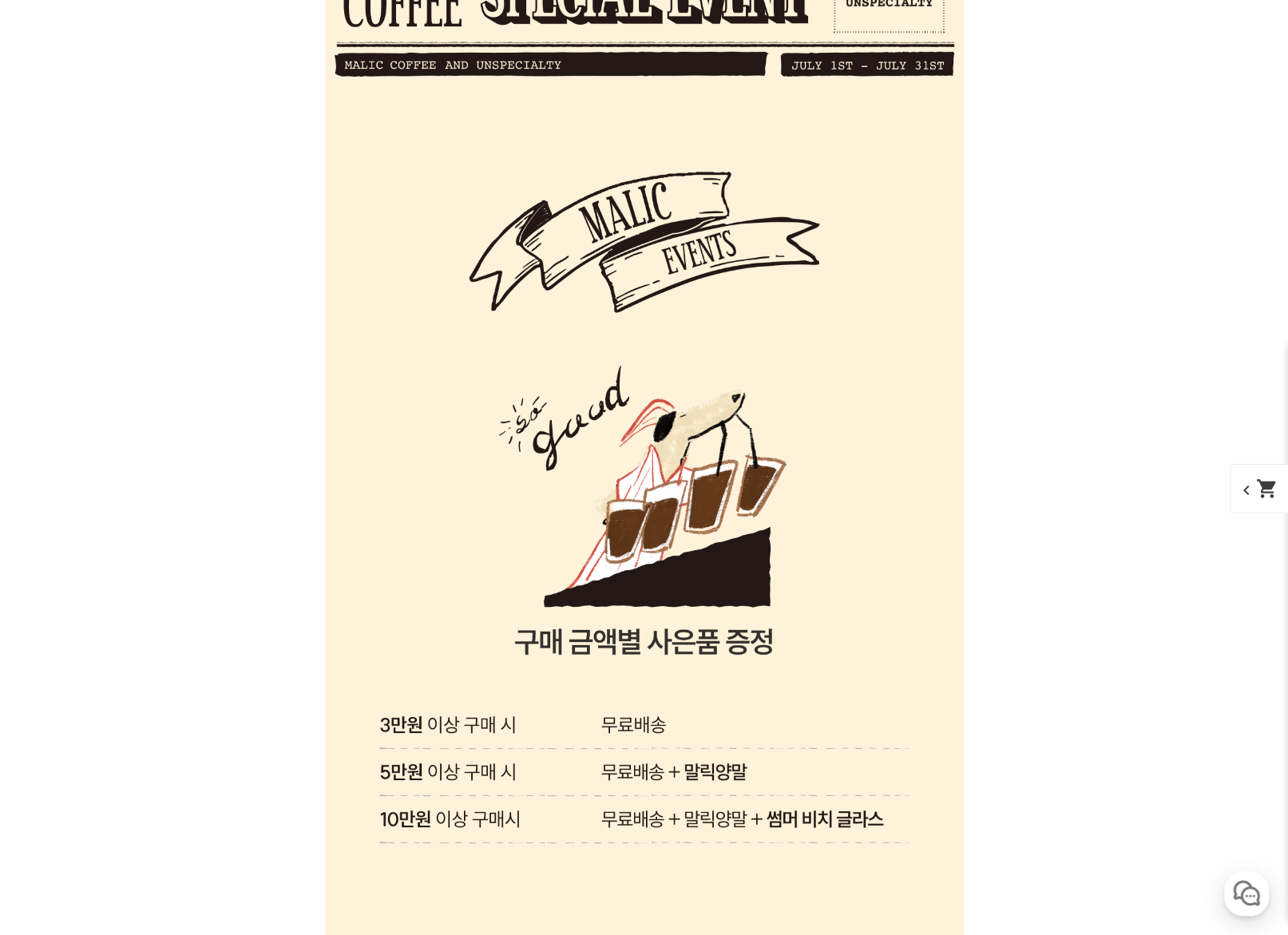 click at bounding box center [644, -3178] 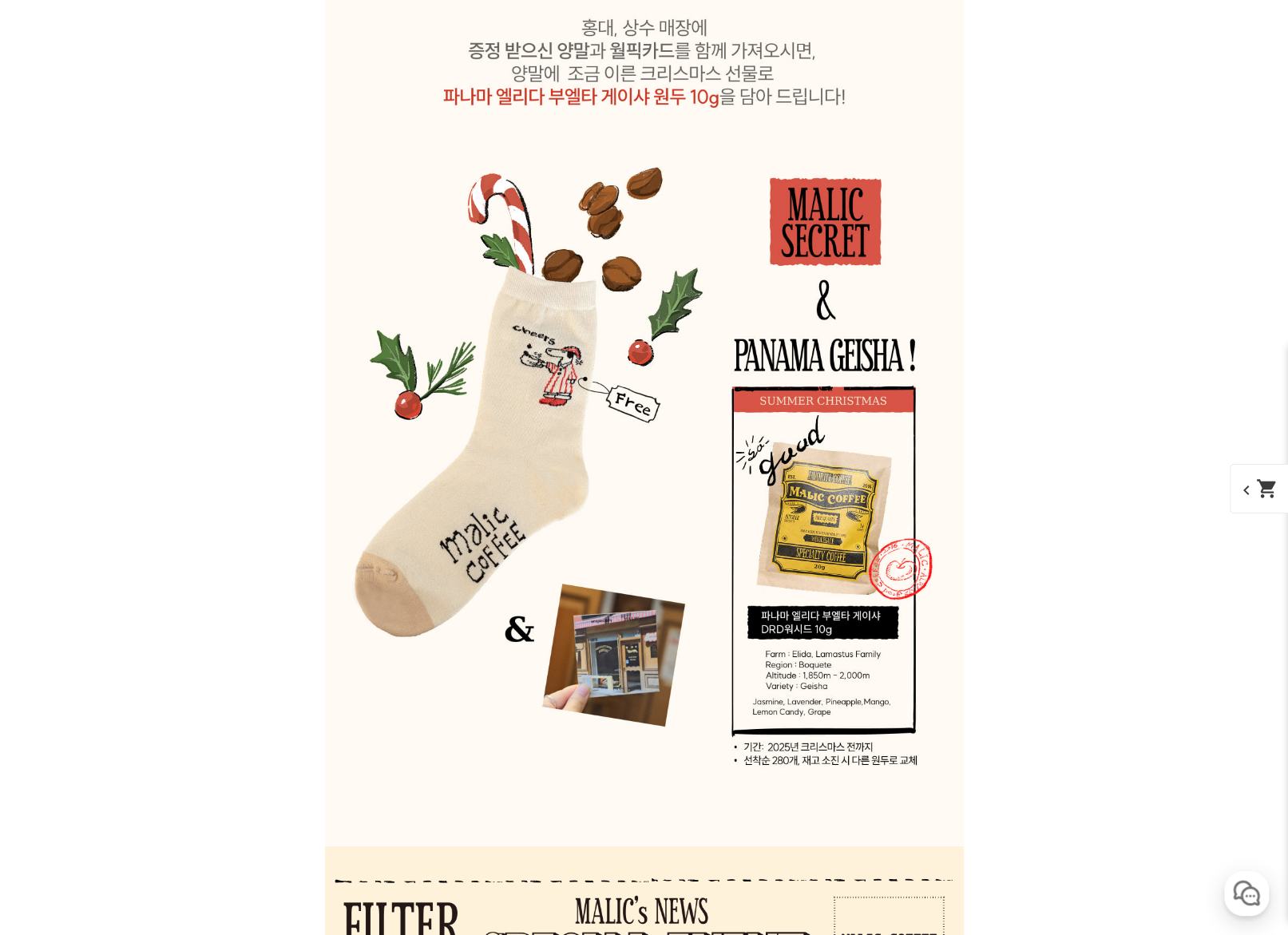 click on "expand_more" at bounding box center (644, -3187) 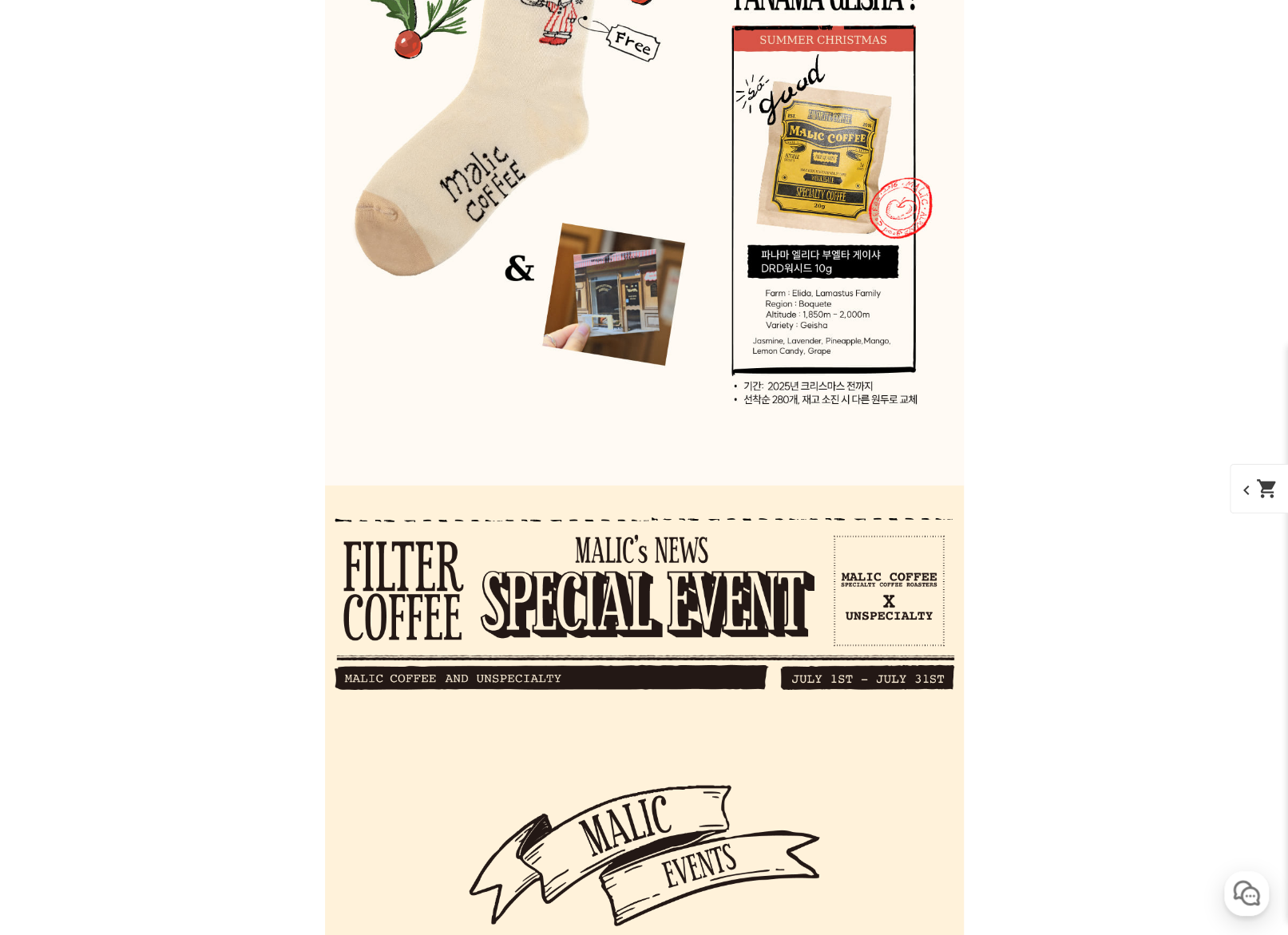scroll, scrollTop: 11643, scrollLeft: 0, axis: vertical 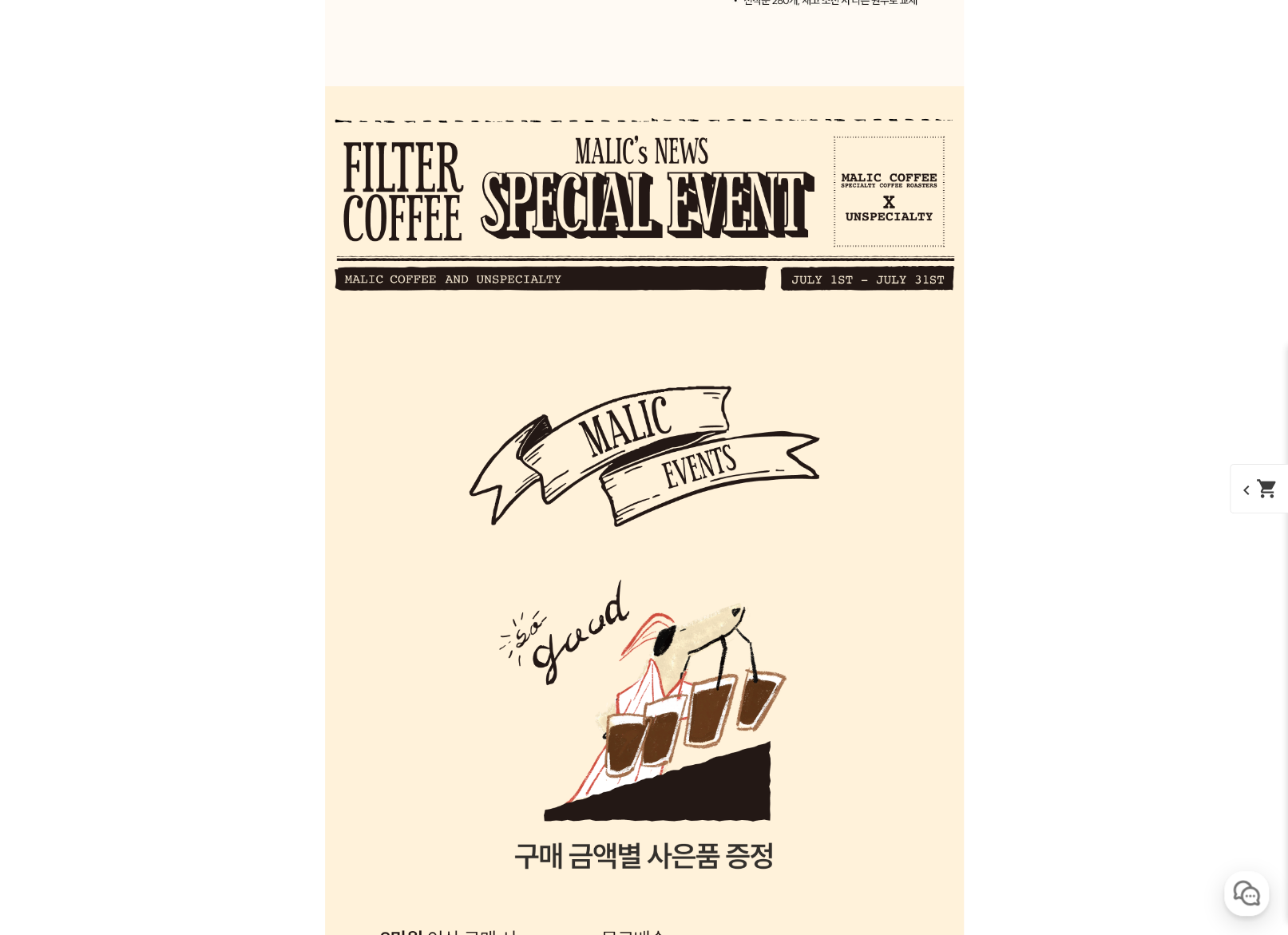 drag, startPoint x: 835, startPoint y: 549, endPoint x: 848, endPoint y: 553, distance: 13.601471 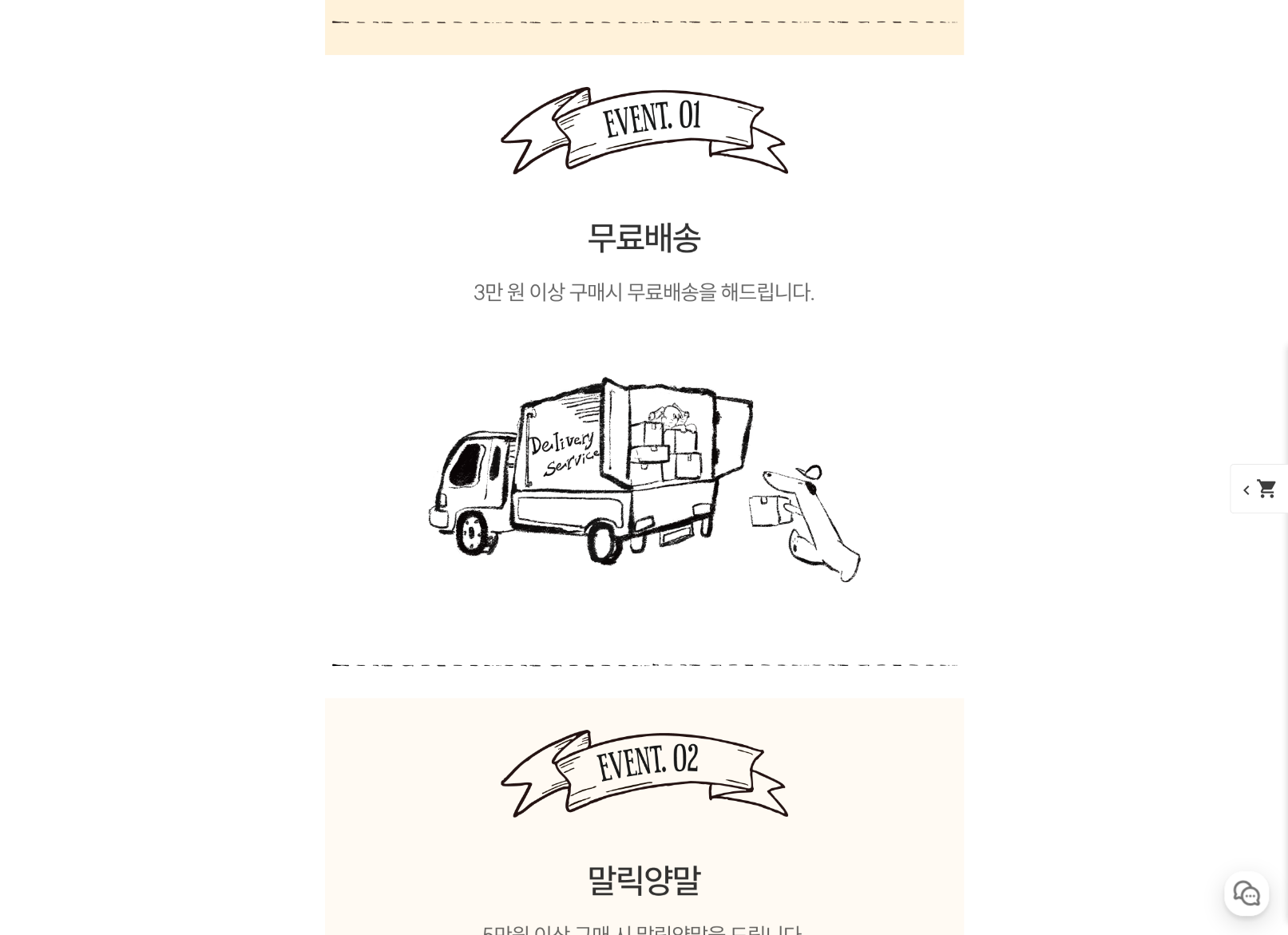 scroll, scrollTop: 12002, scrollLeft: 0, axis: vertical 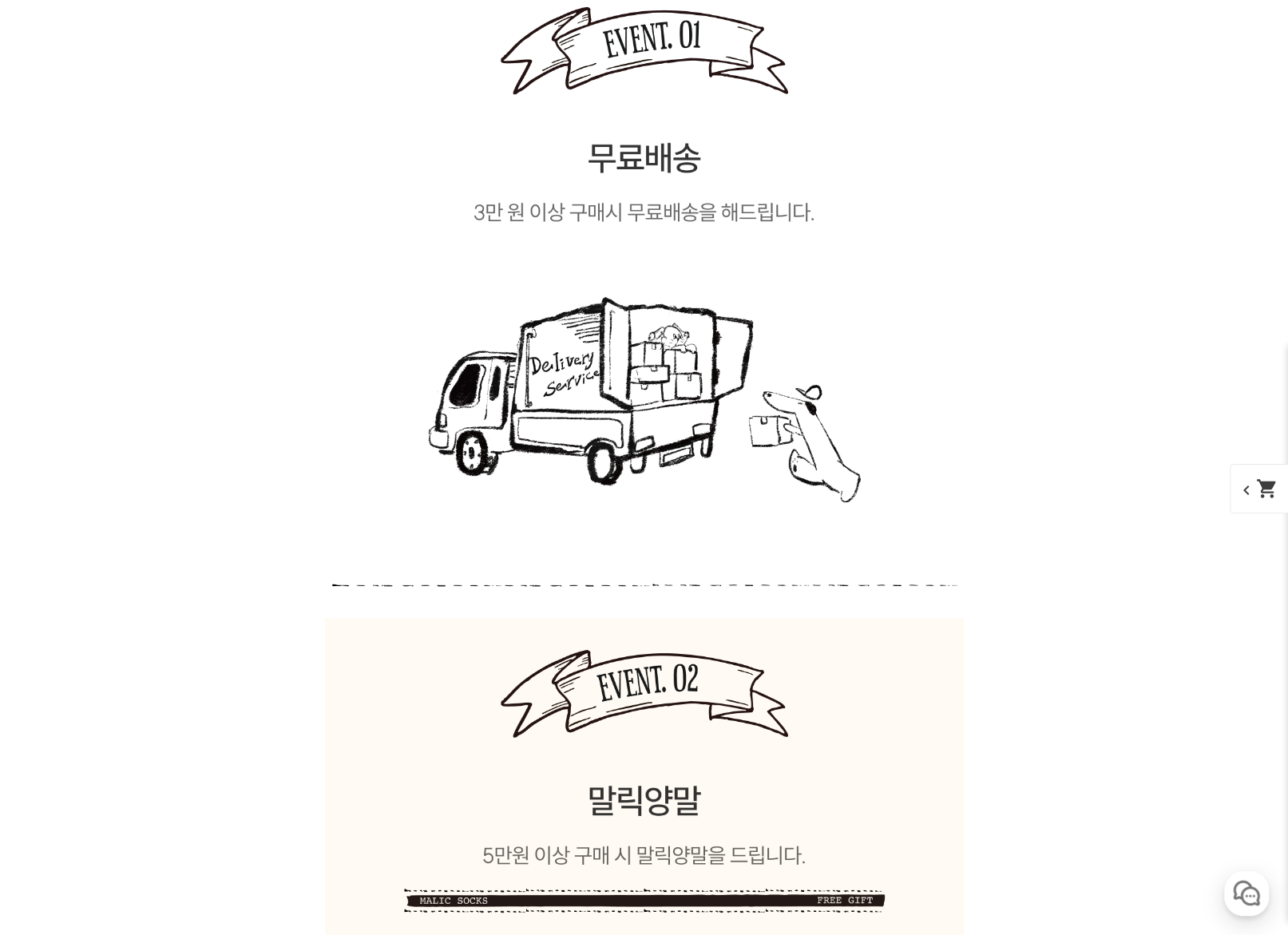 click at bounding box center (644, -3952) 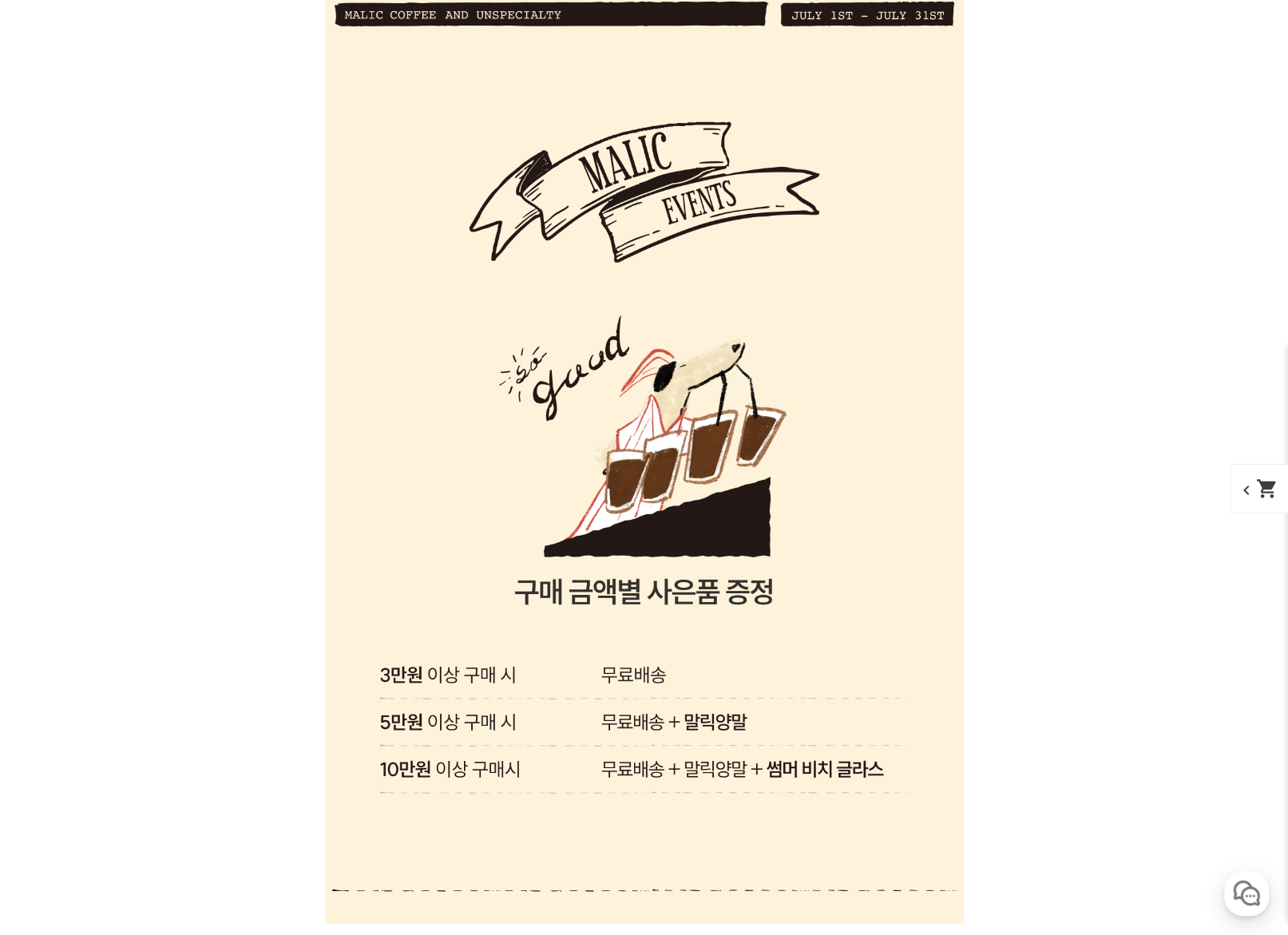 click at bounding box center (644, -3952) 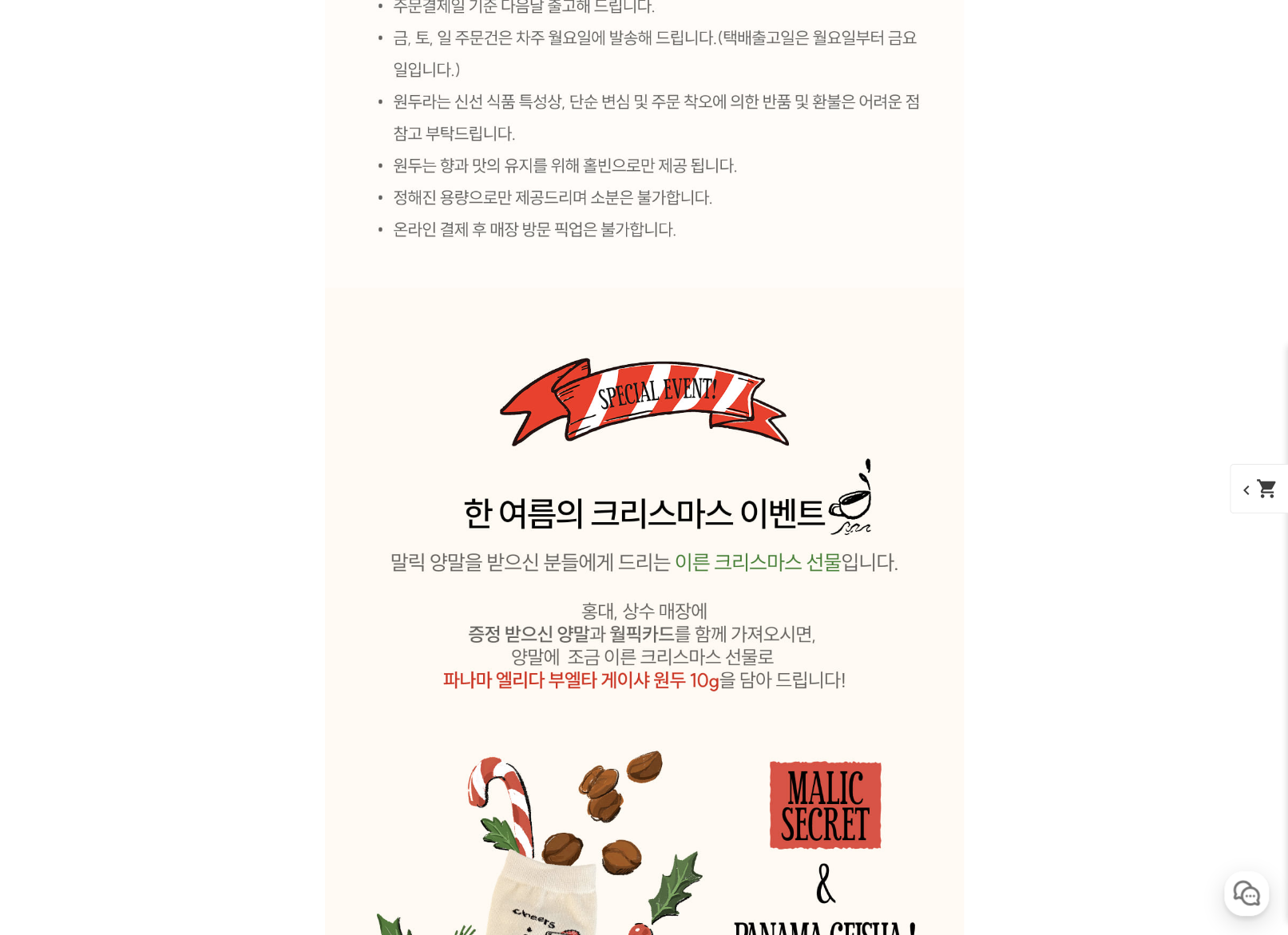 scroll, scrollTop: 9368, scrollLeft: 0, axis: vertical 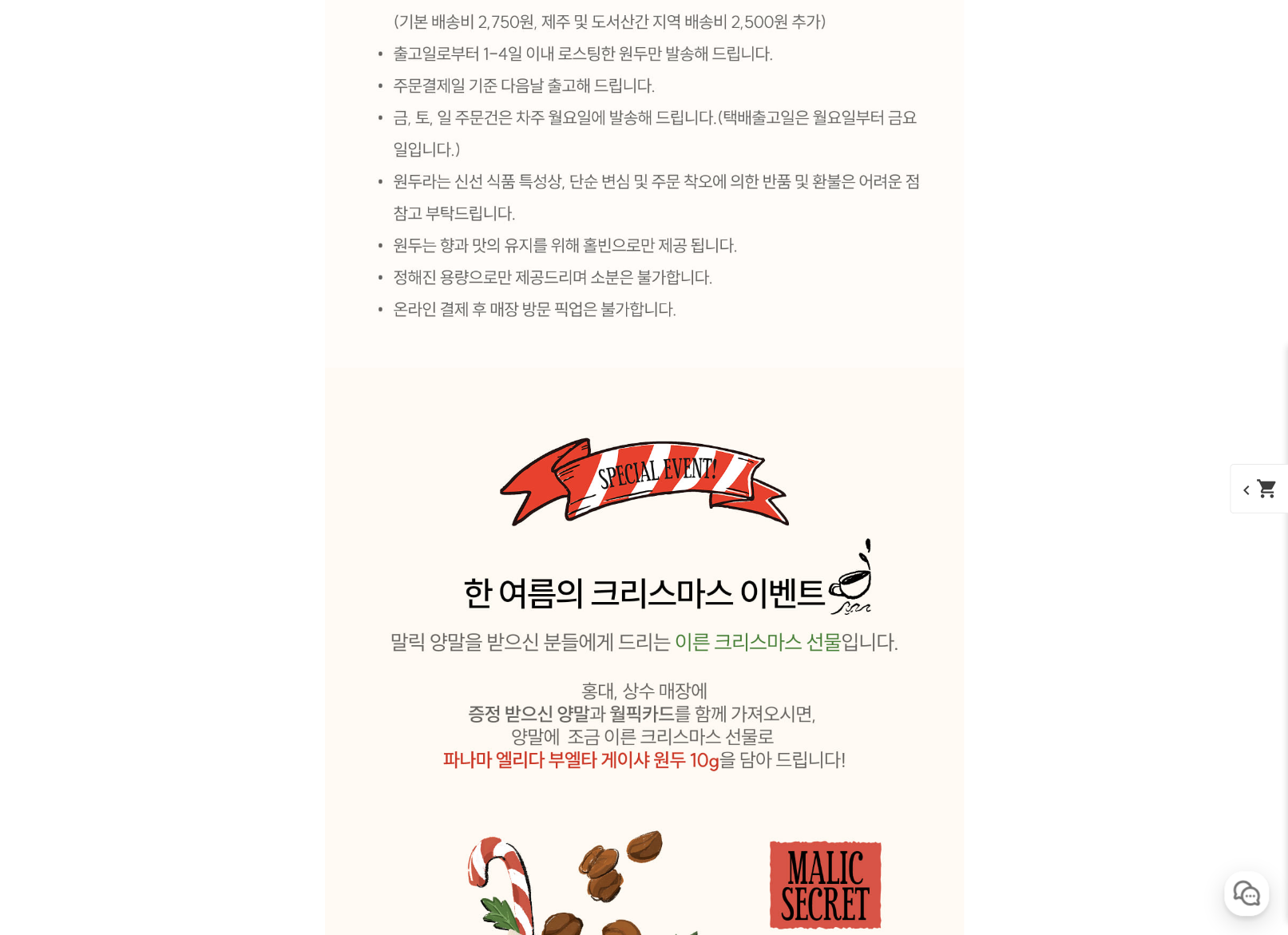 click at bounding box center (644, -1842) 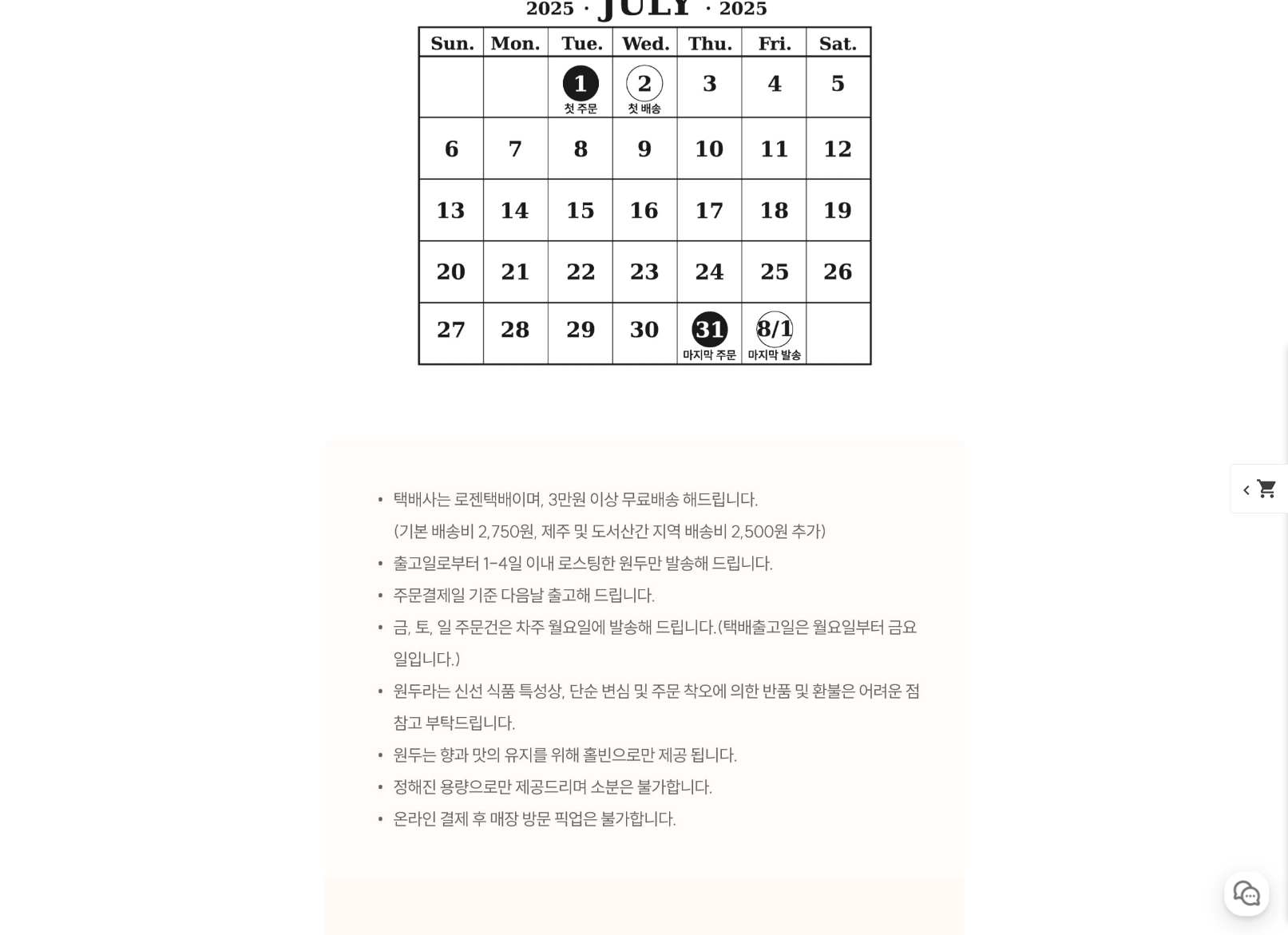 scroll, scrollTop: 9527, scrollLeft: 0, axis: vertical 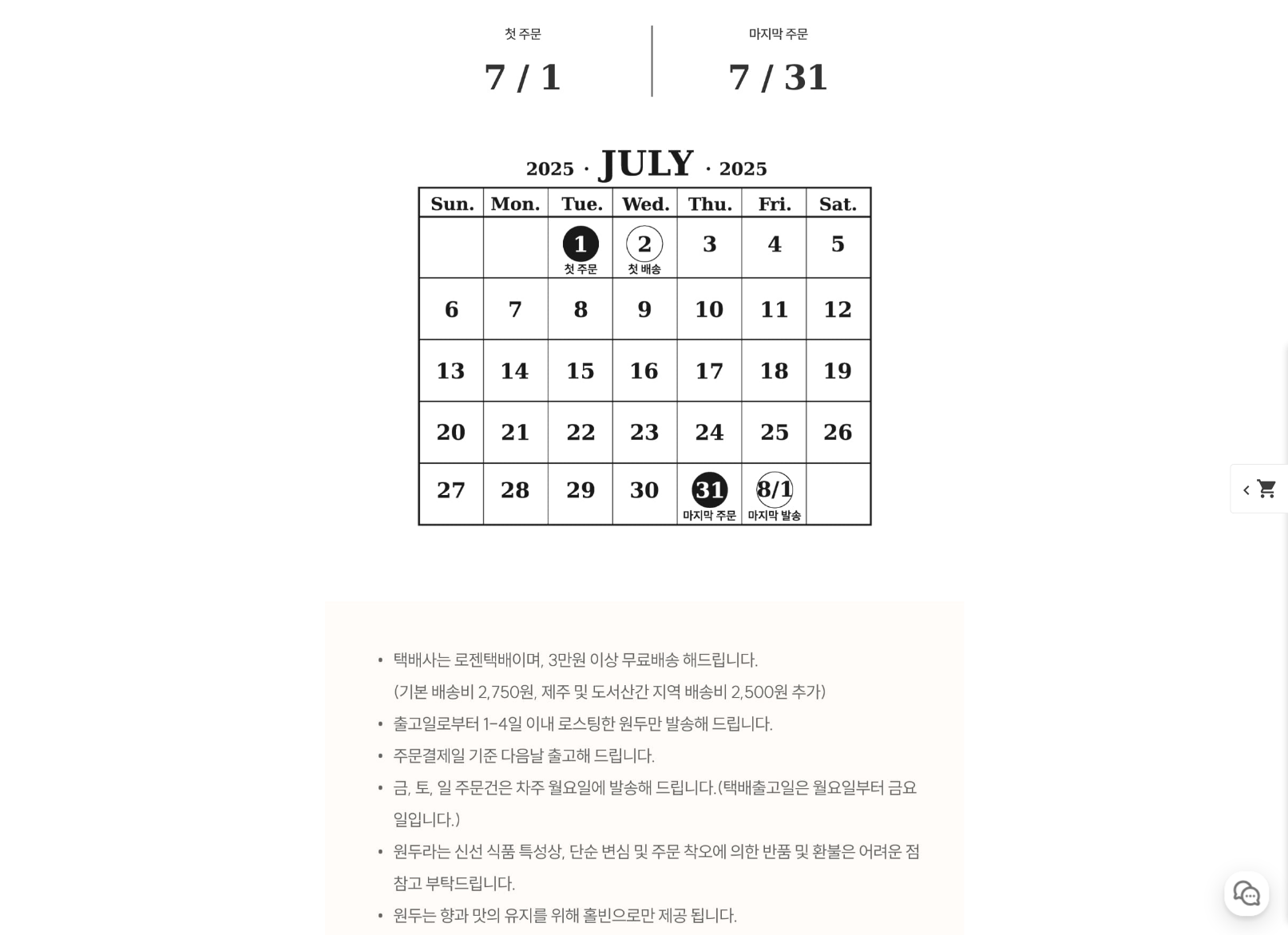 click on "expand_more" at bounding box center (644, -2011) 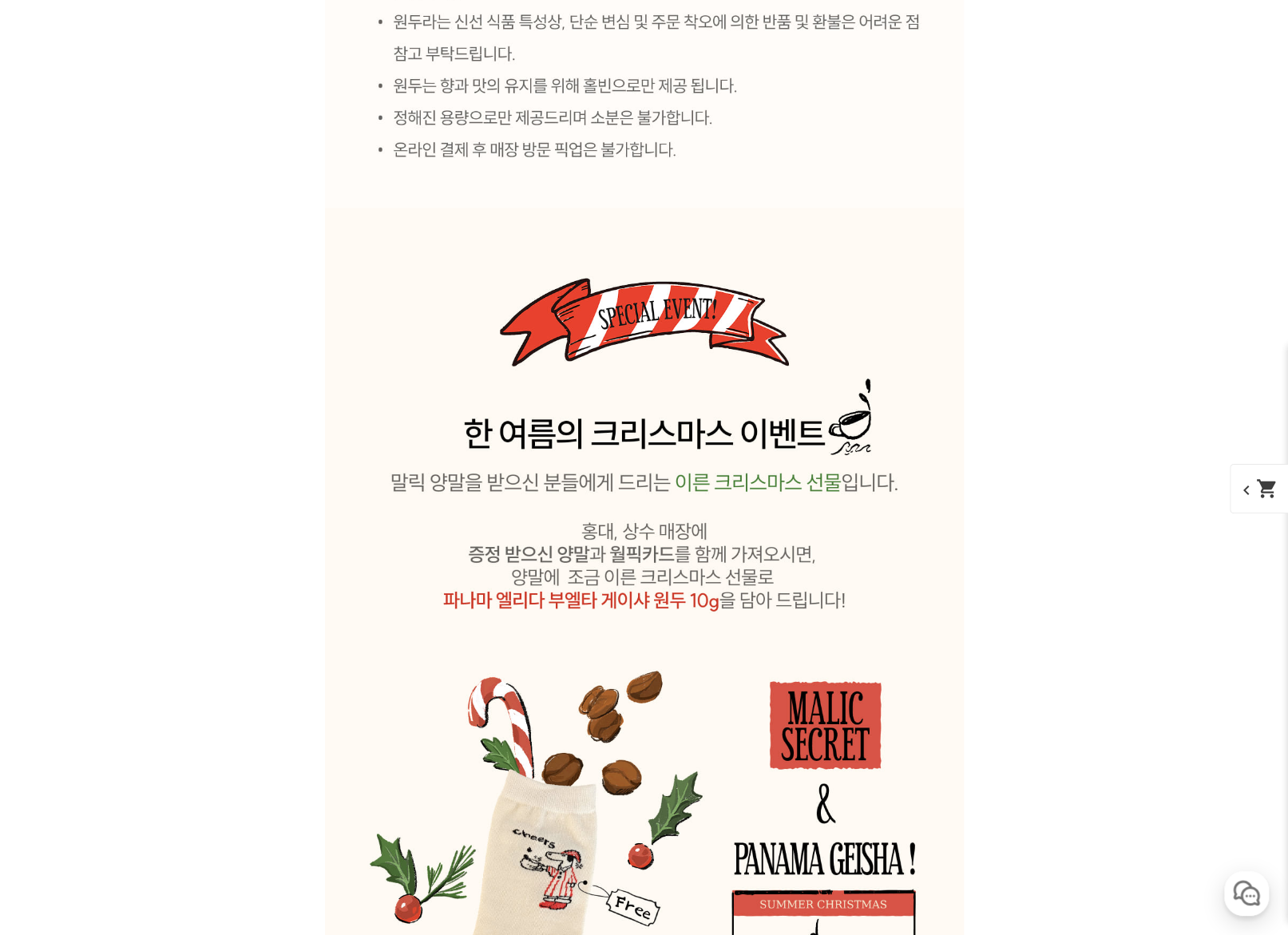click at bounding box center [644, -2014] 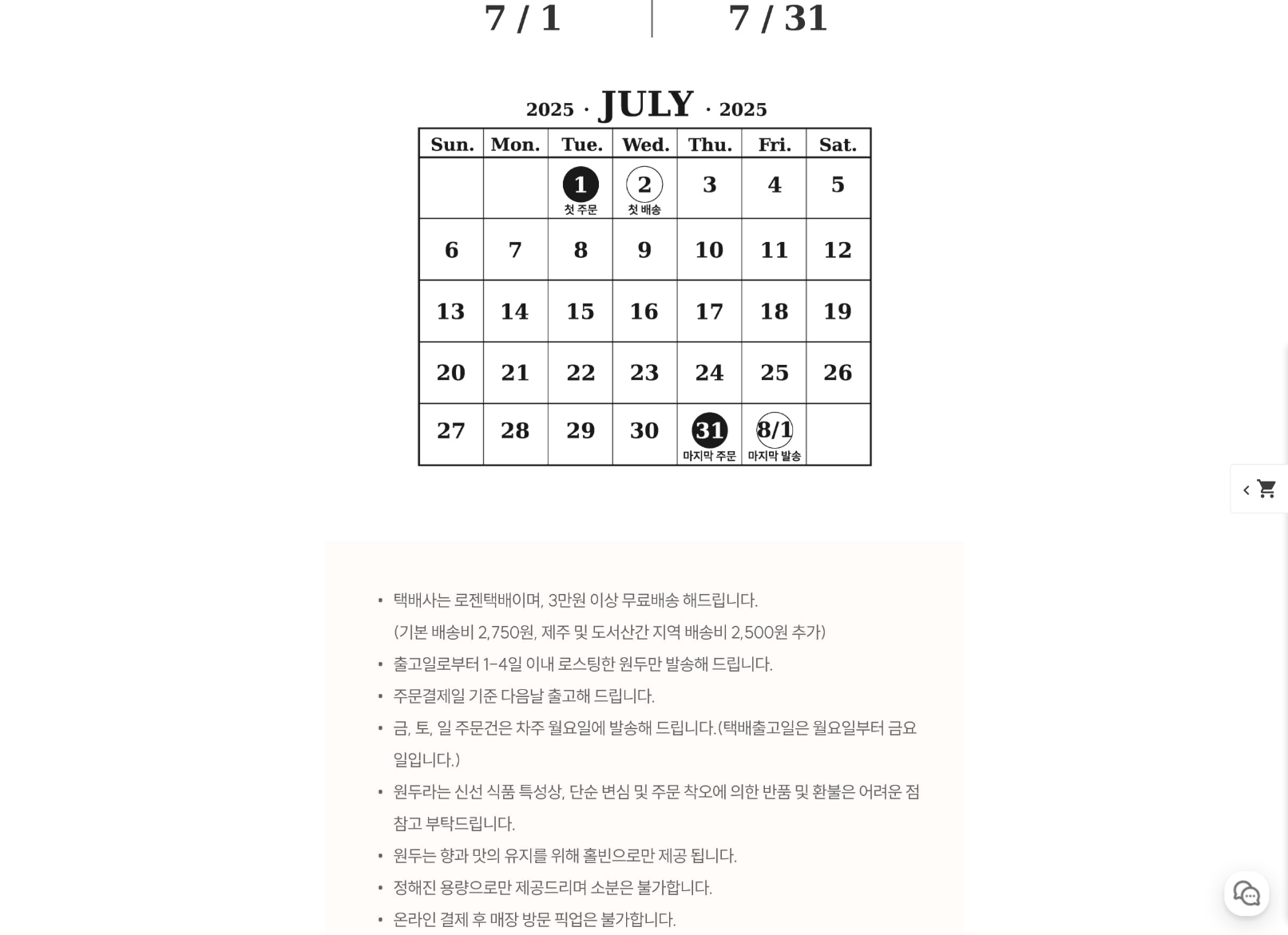 scroll, scrollTop: 9447, scrollLeft: 0, axis: vertical 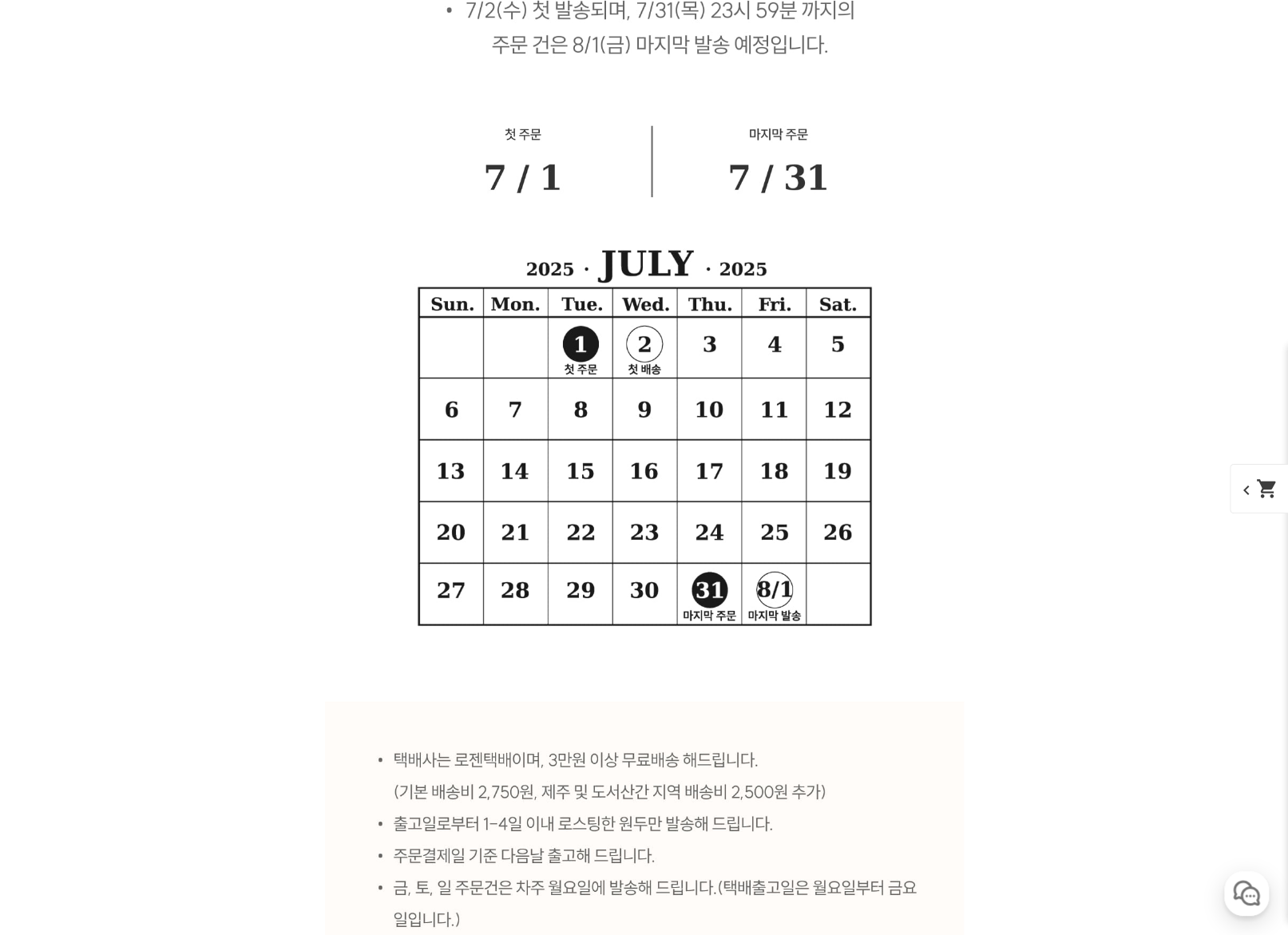 click at bounding box center [644, -1934] 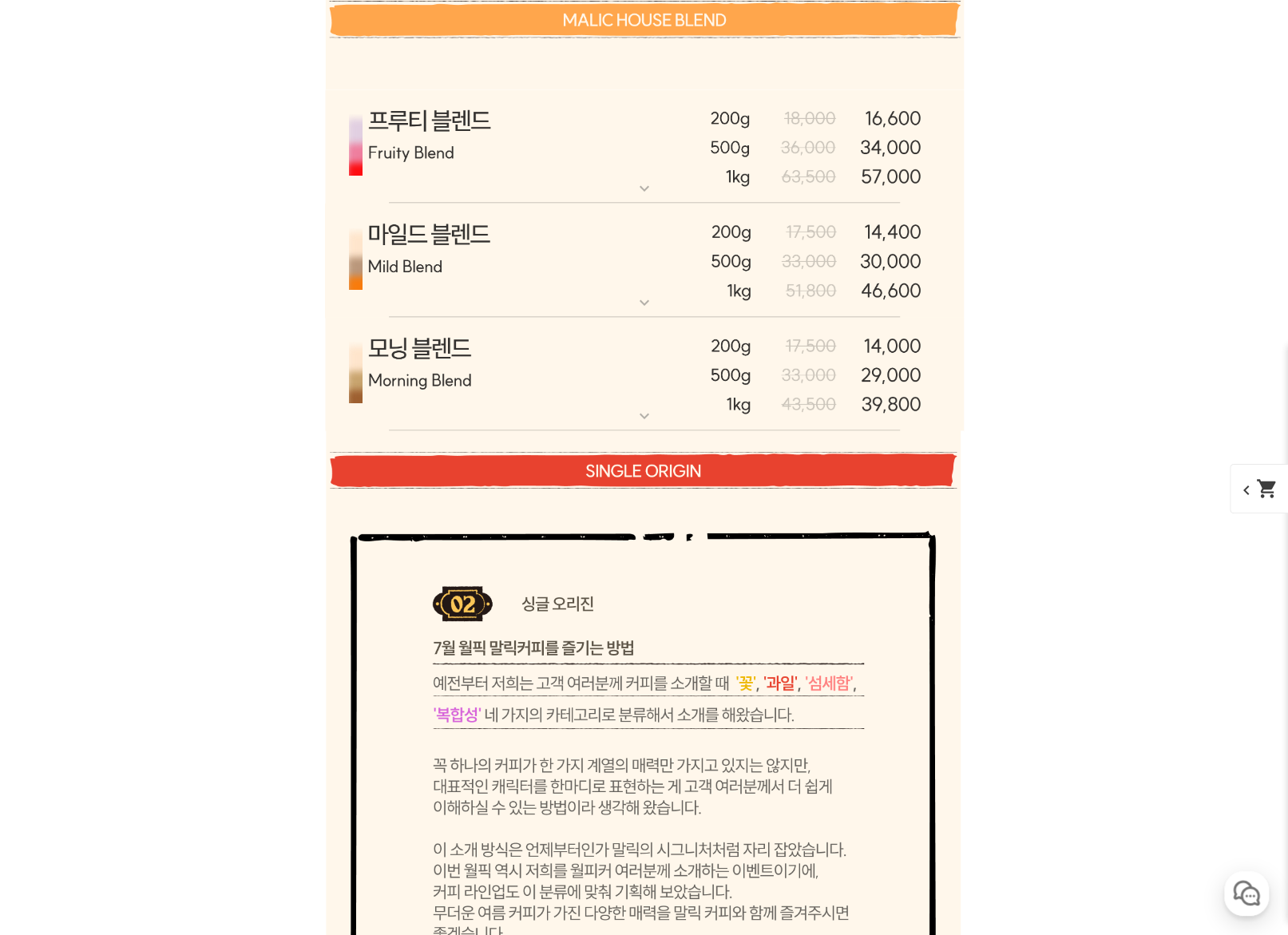 scroll, scrollTop: 4976, scrollLeft: 0, axis: vertical 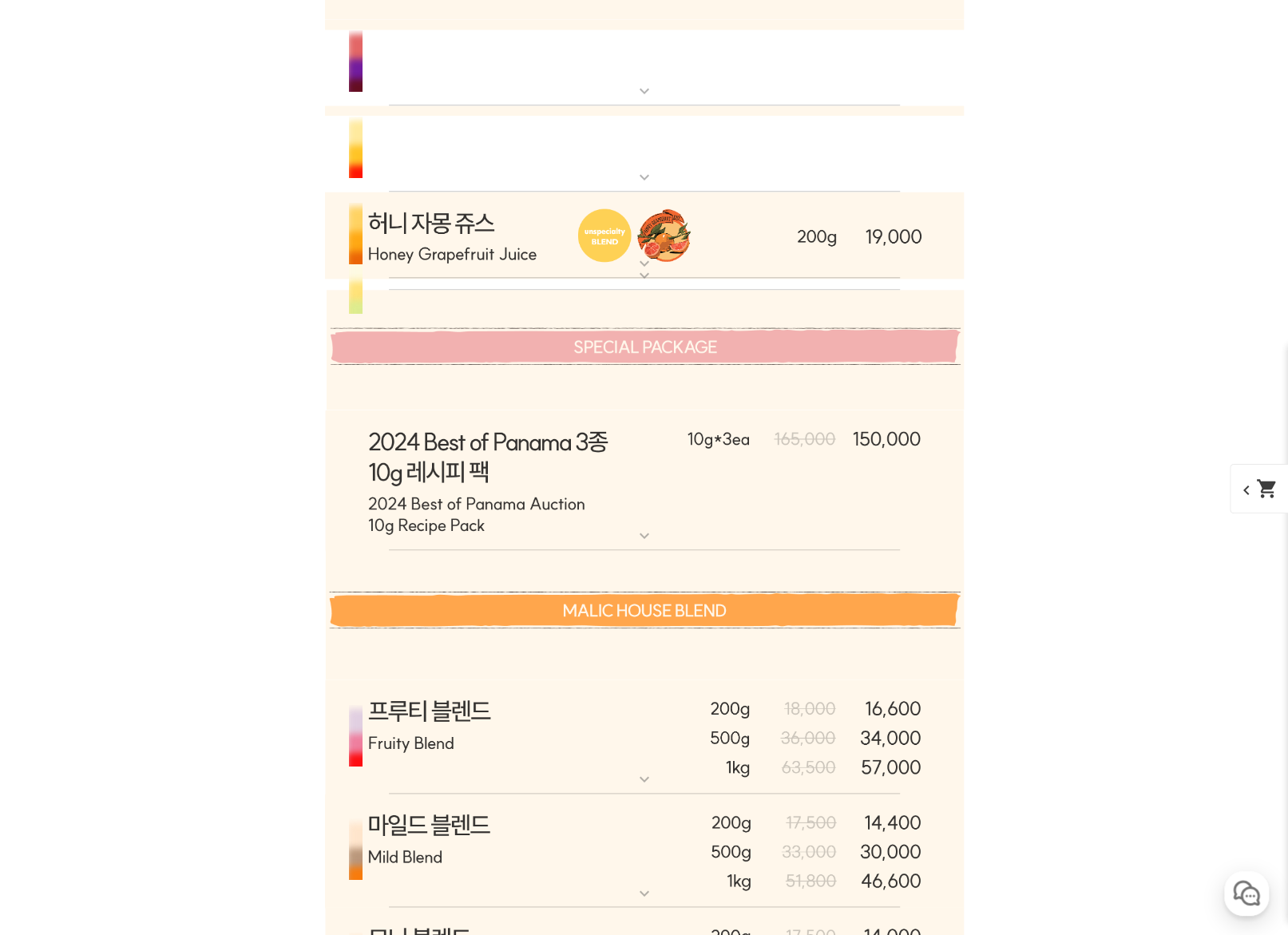 click at bounding box center (644, 335) 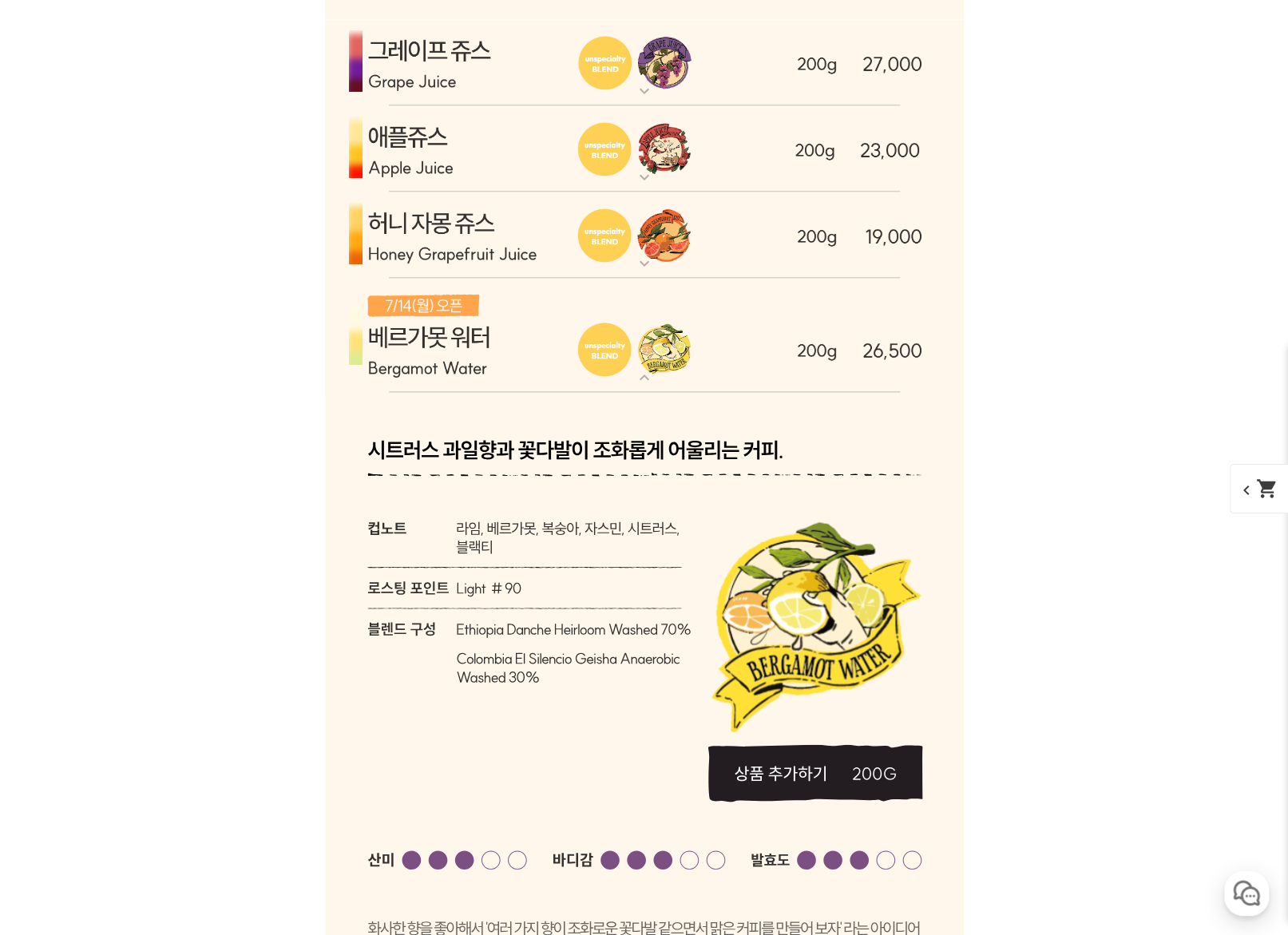 click at bounding box center (644, 335) 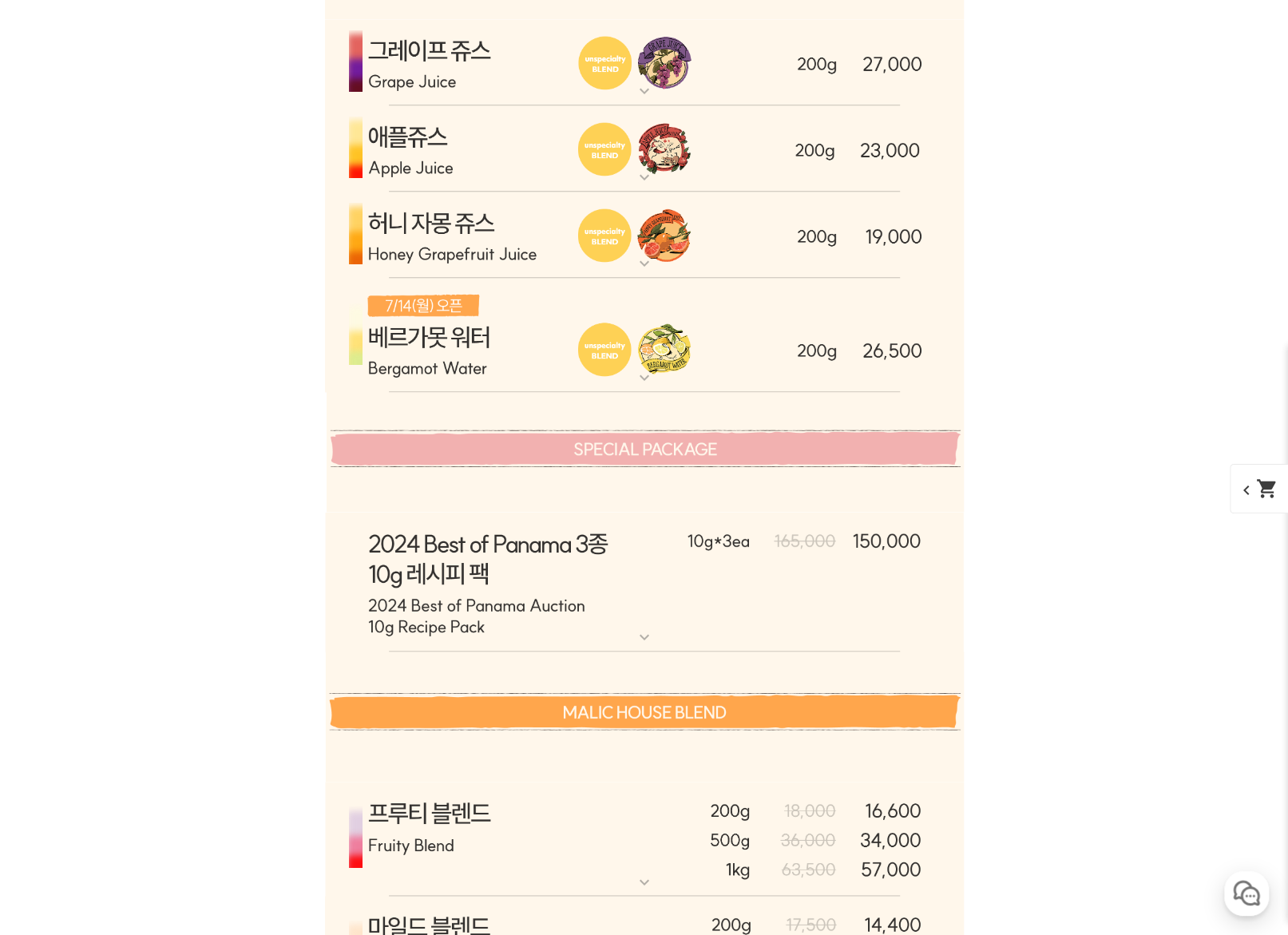 scroll, scrollTop: 5136, scrollLeft: 0, axis: vertical 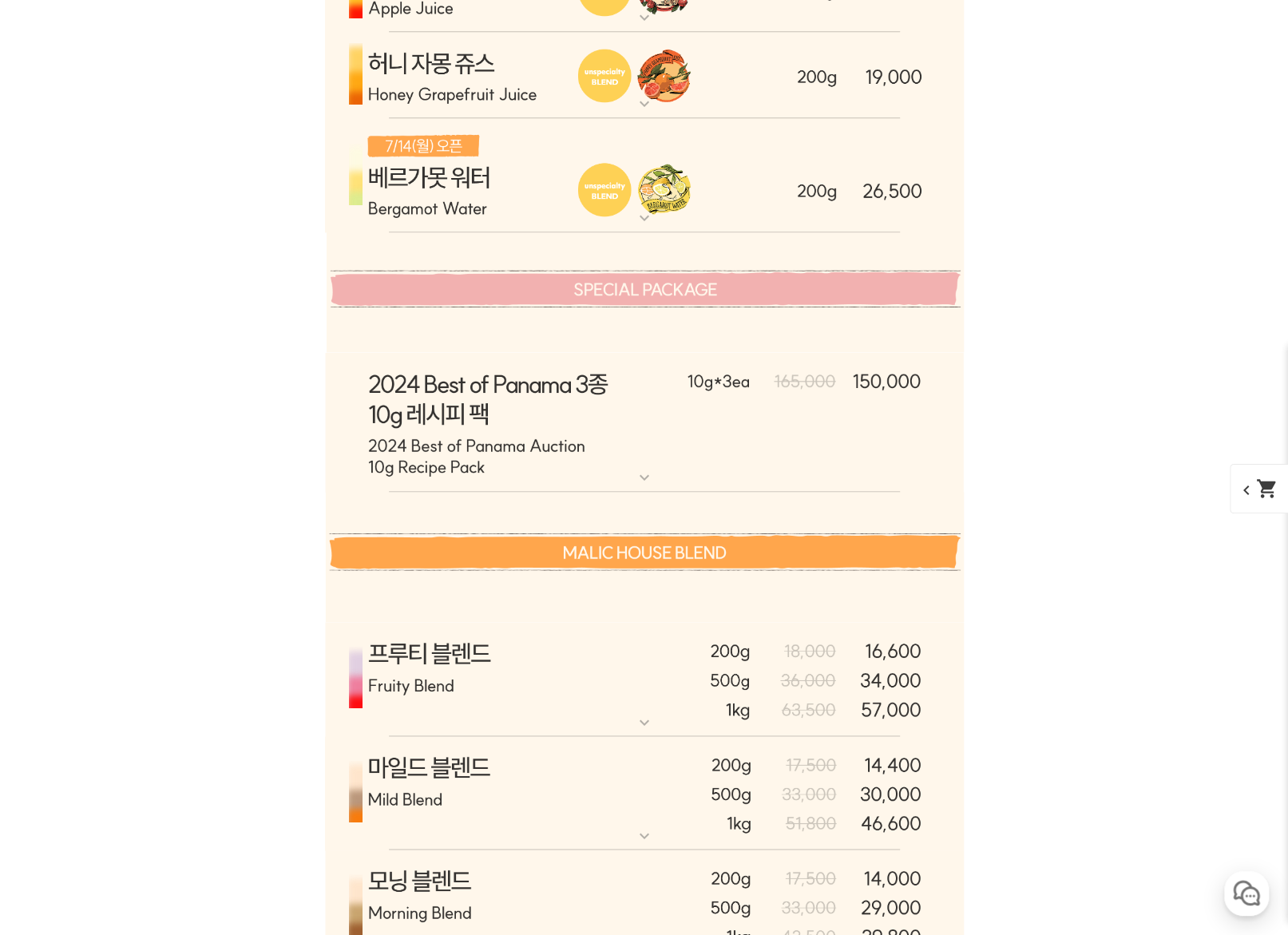 click at bounding box center [644, 422] 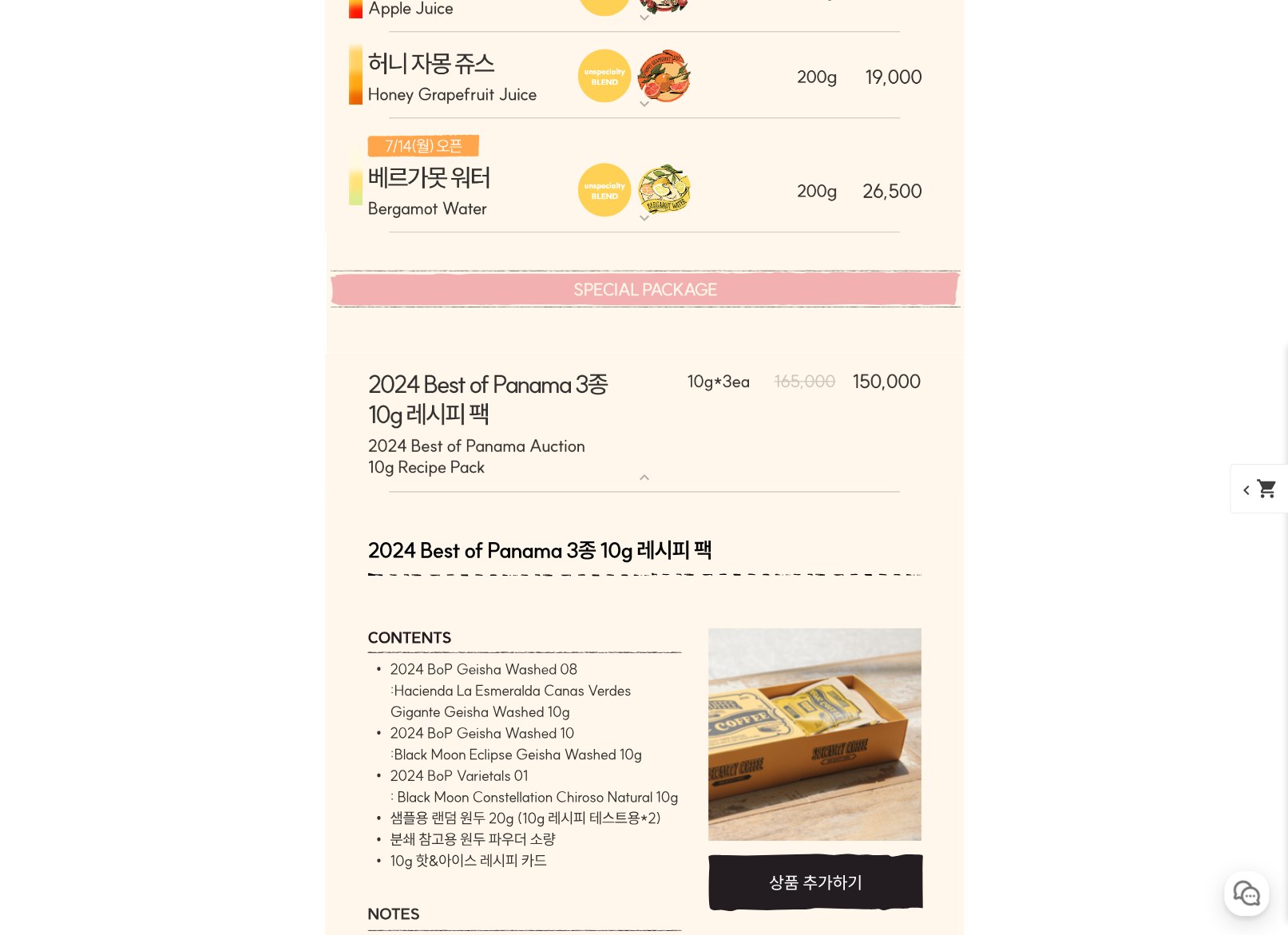 click at bounding box center [644, 422] 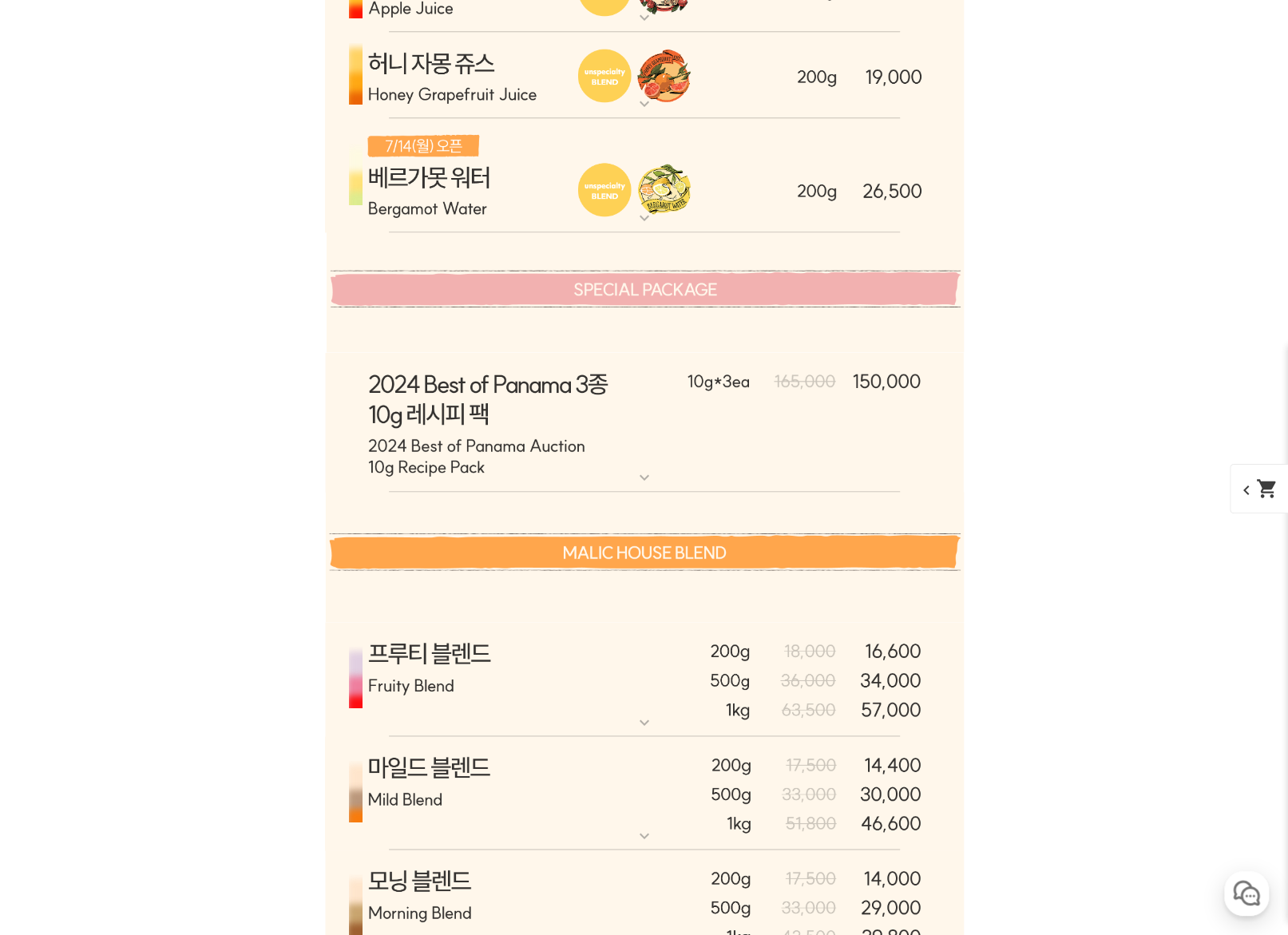click at bounding box center [644, 422] 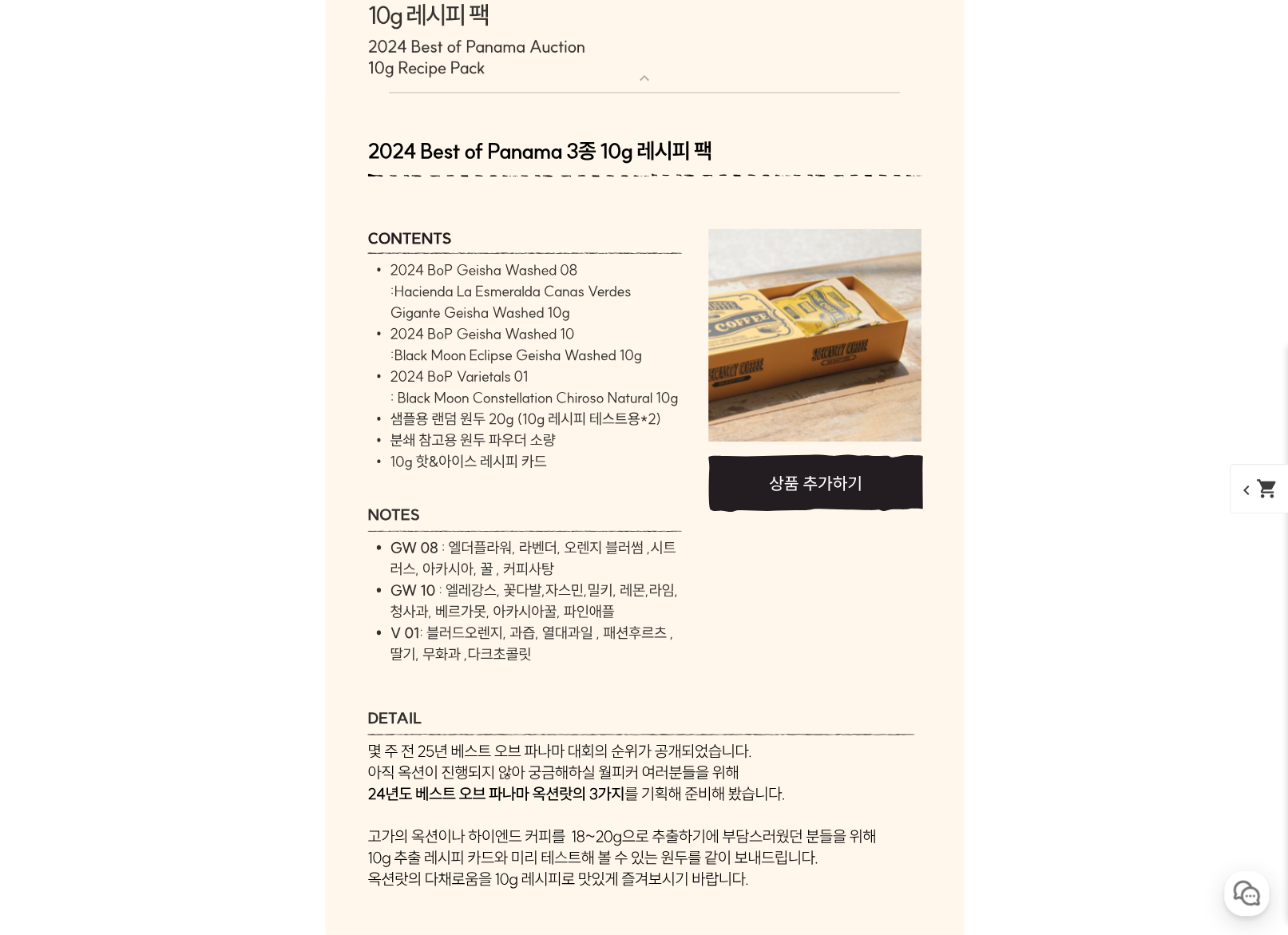 scroll, scrollTop: 5615, scrollLeft: 0, axis: vertical 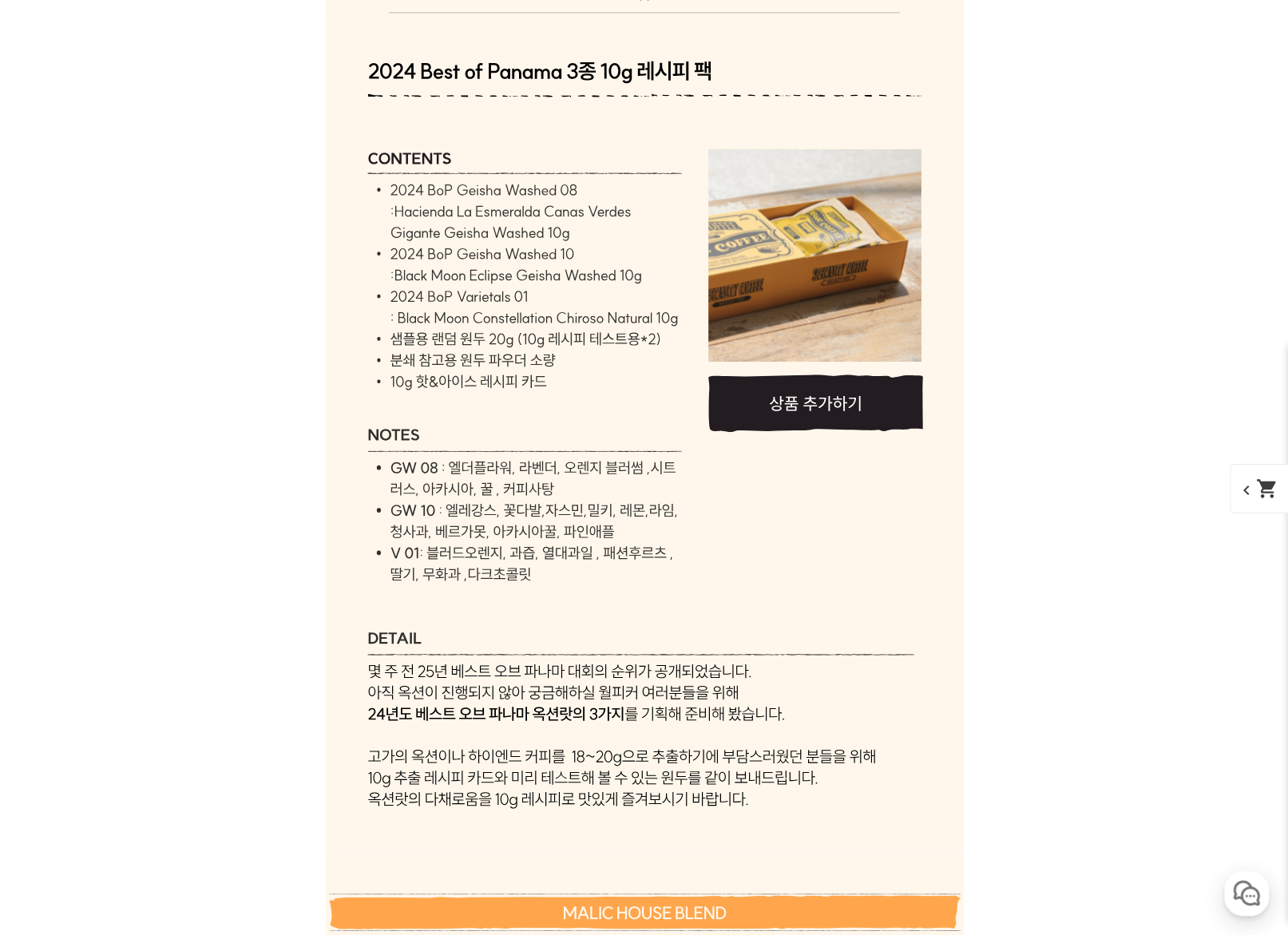 drag, startPoint x: 1064, startPoint y: 596, endPoint x: 1296, endPoint y: 684, distance: 248.129 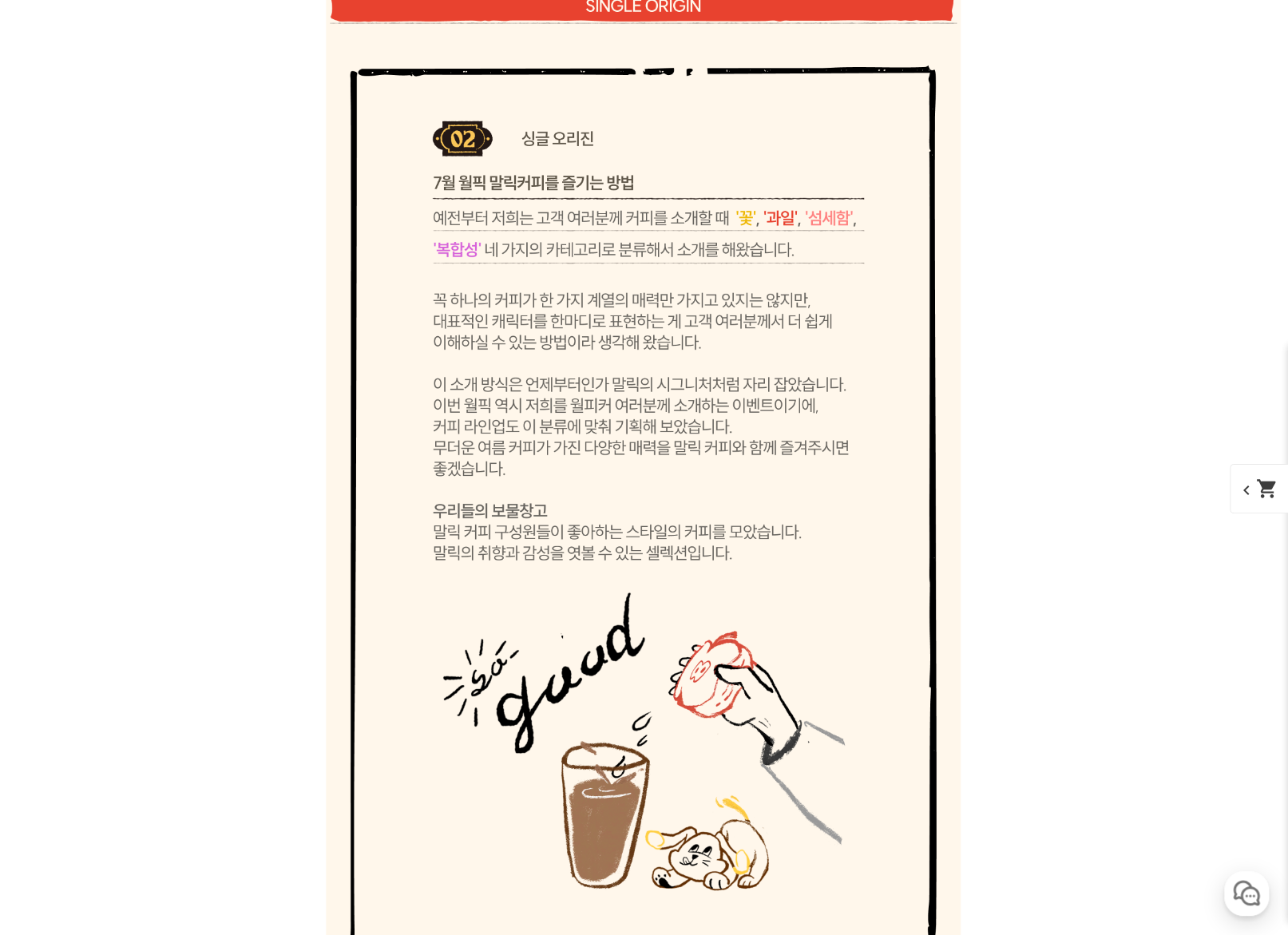 scroll, scrollTop: 7531, scrollLeft: 0, axis: vertical 